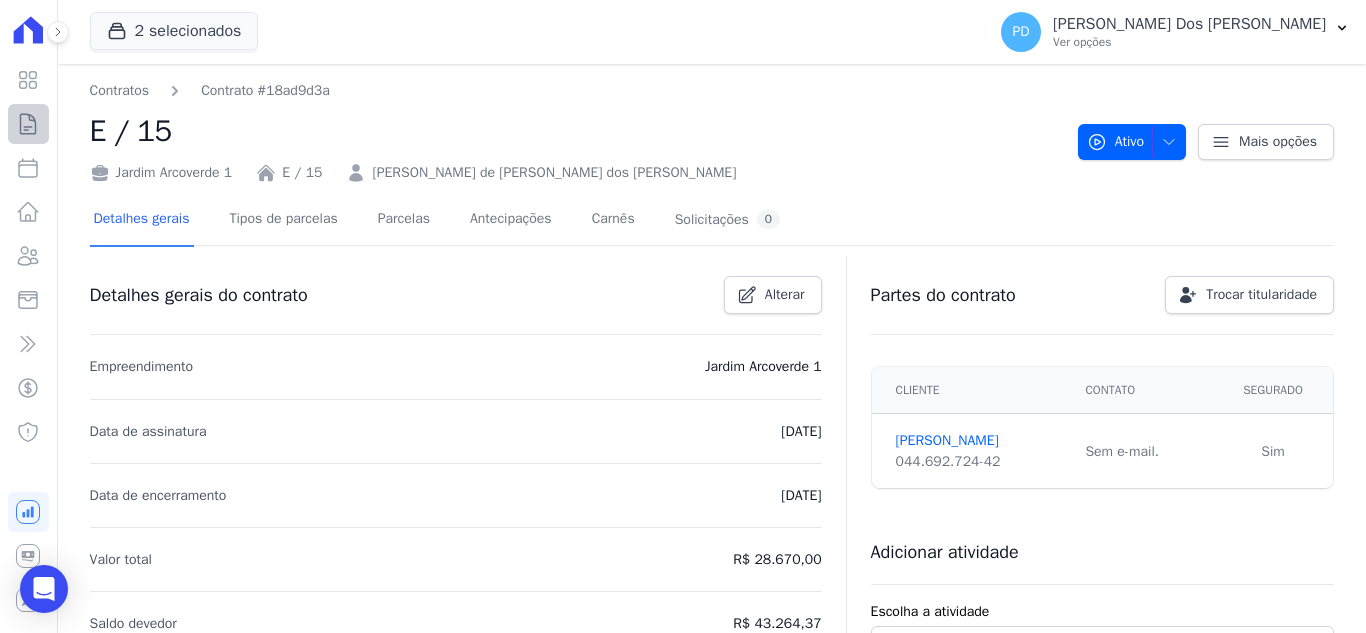 scroll, scrollTop: 0, scrollLeft: 0, axis: both 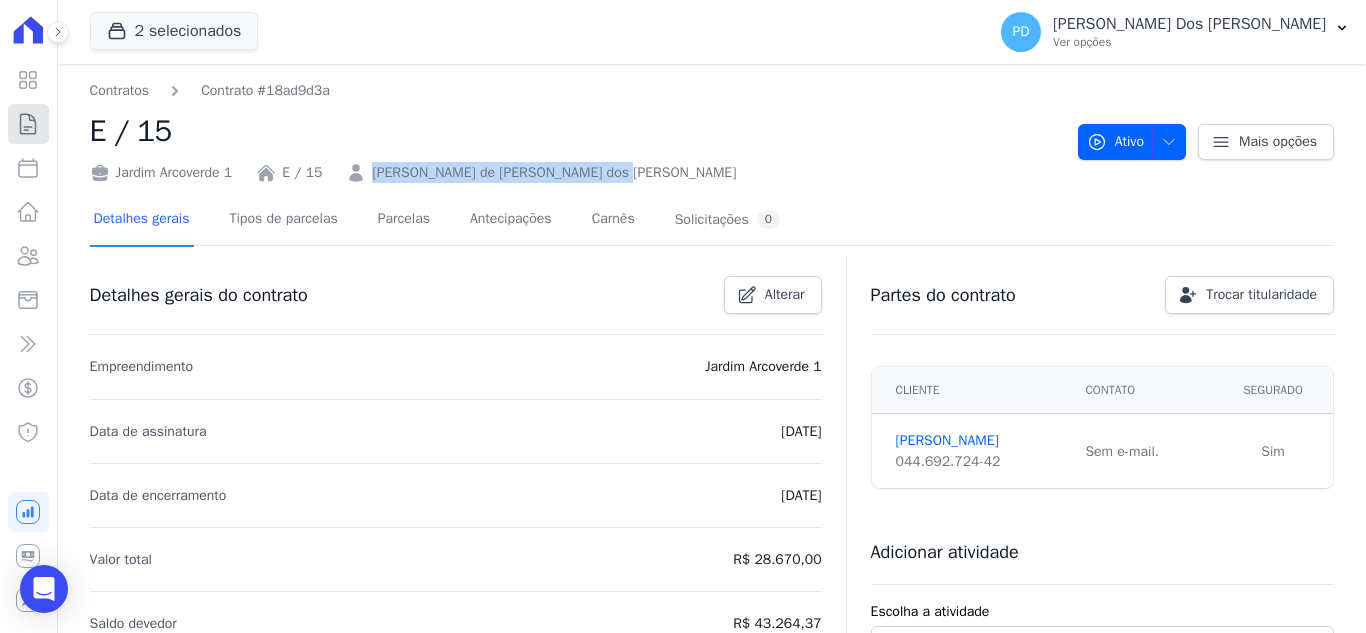 click 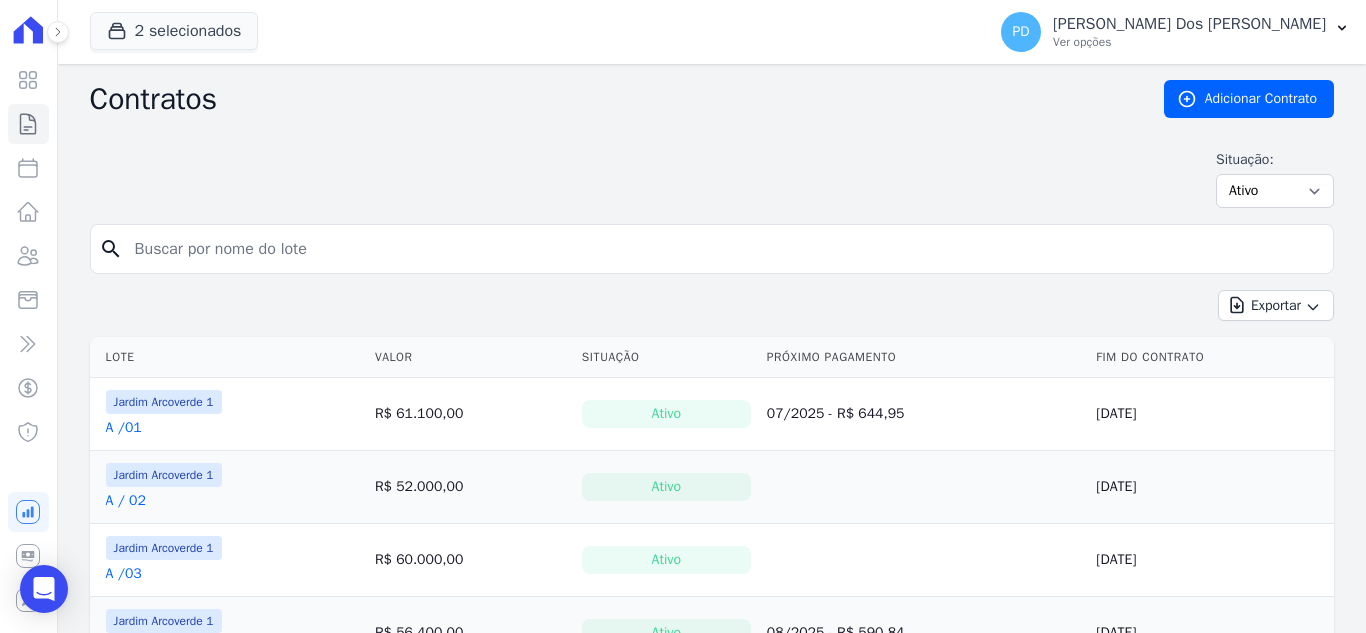click at bounding box center (724, 249) 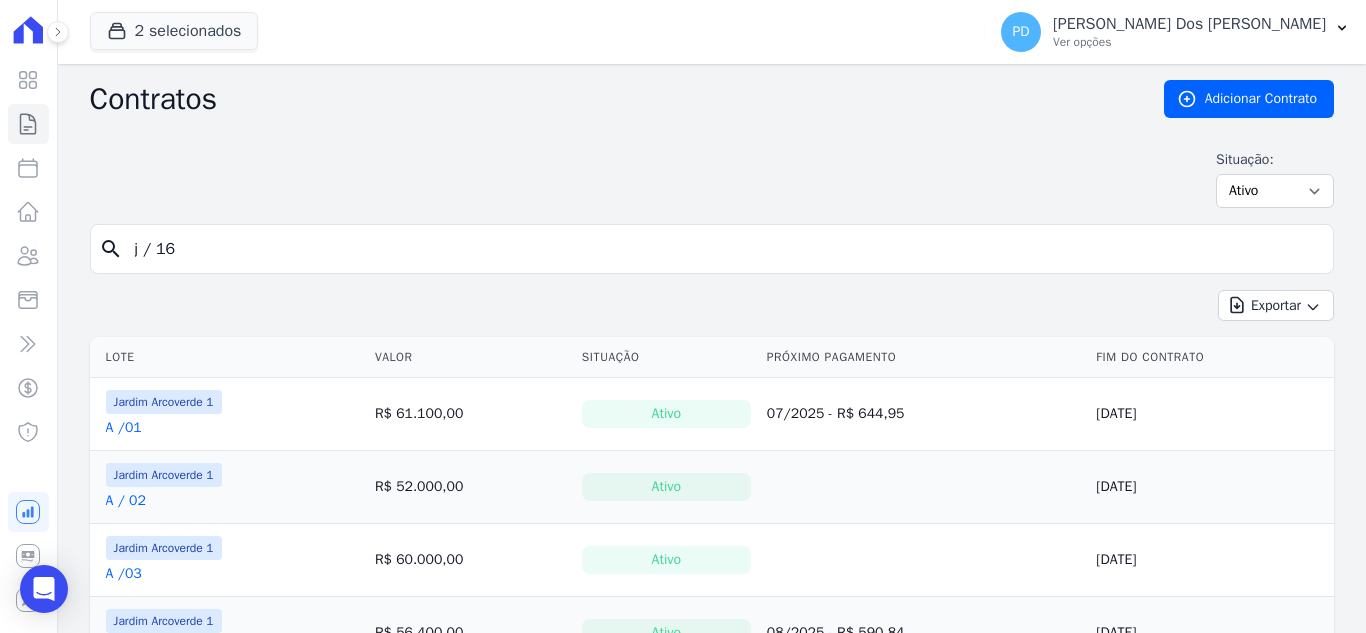 type on "j / 16" 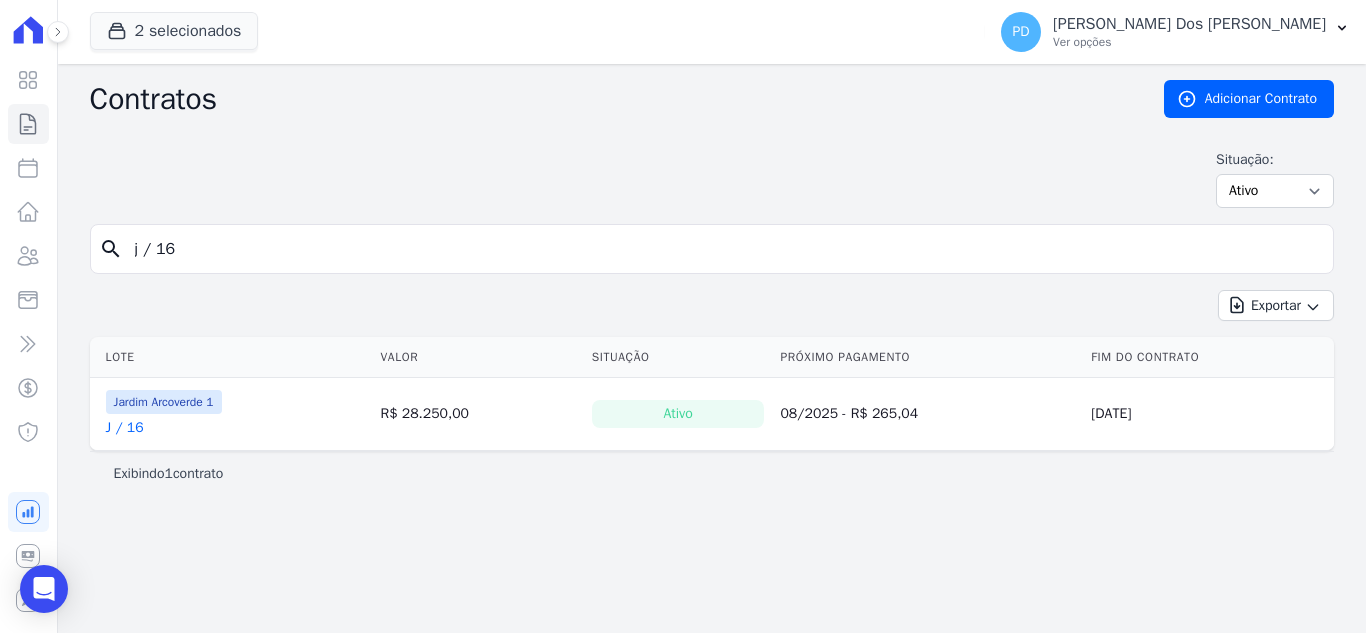 click on "J / 16" at bounding box center (125, 428) 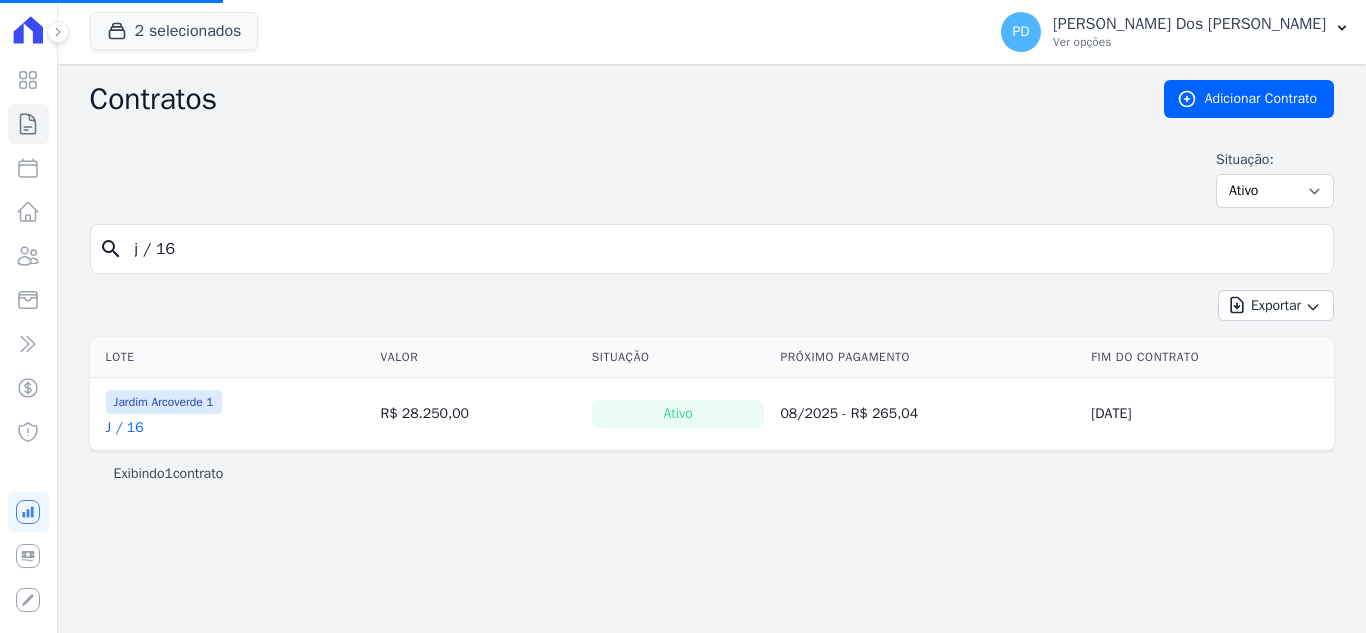 click on "J / 16" at bounding box center (125, 428) 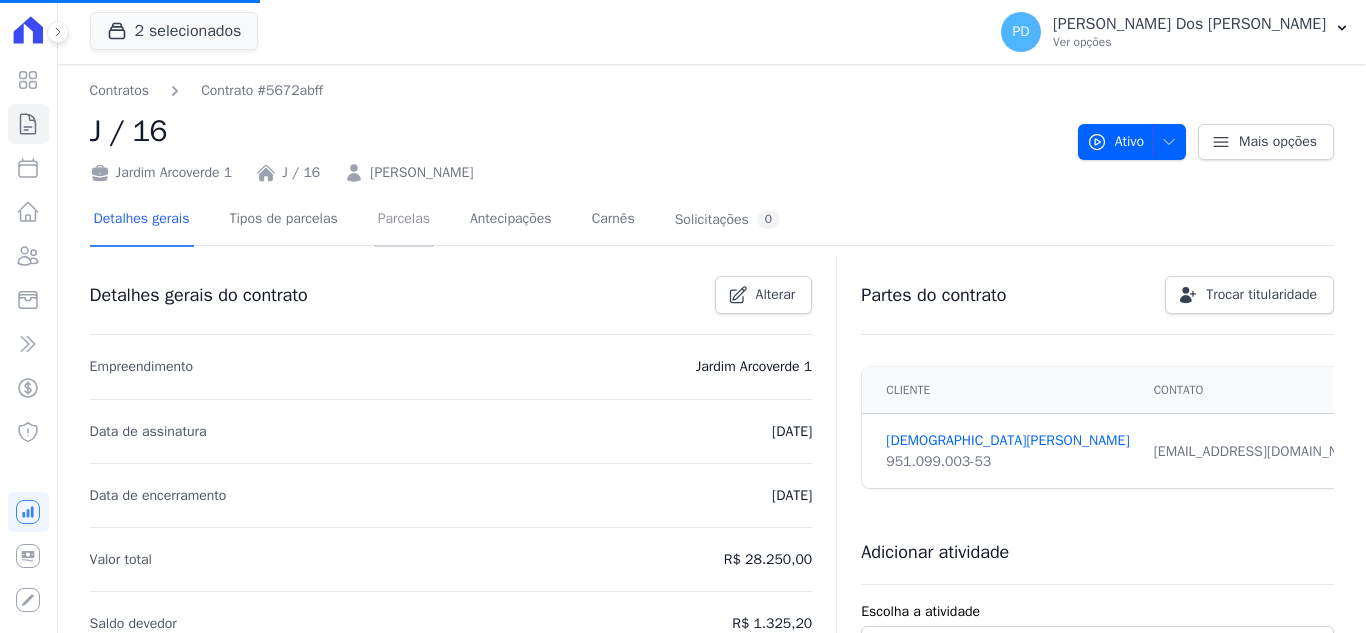 click on "Parcelas" at bounding box center (404, 220) 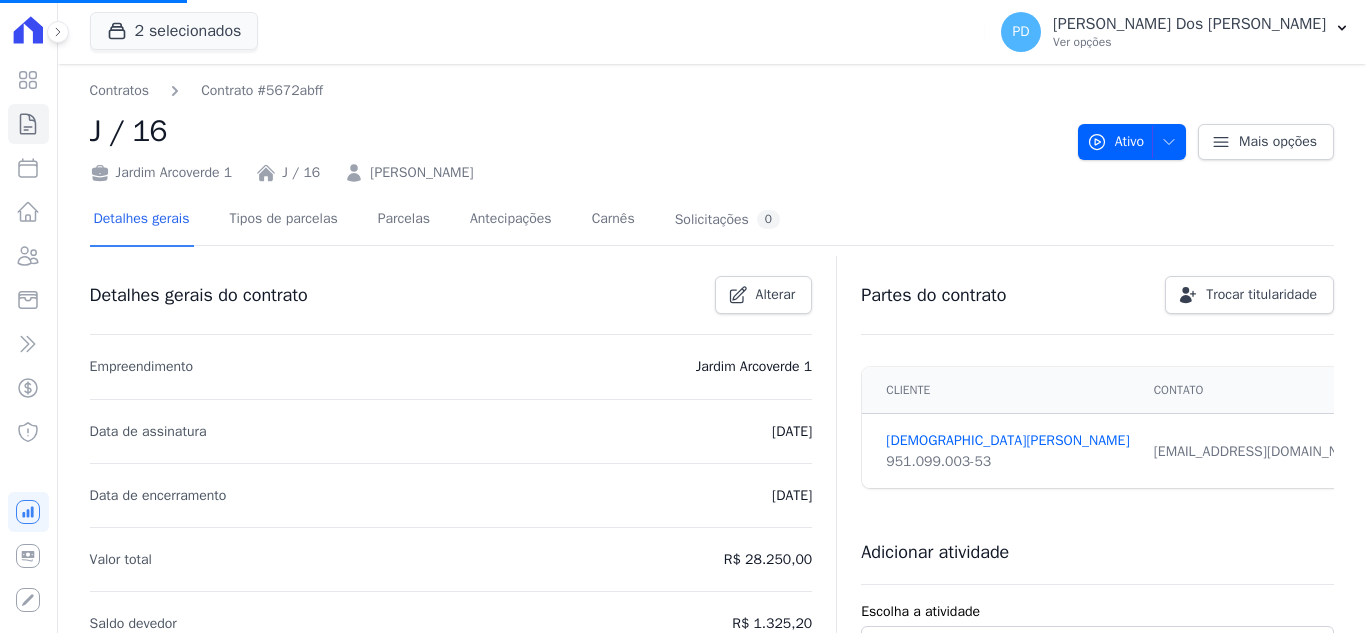 scroll, scrollTop: 0, scrollLeft: 0, axis: both 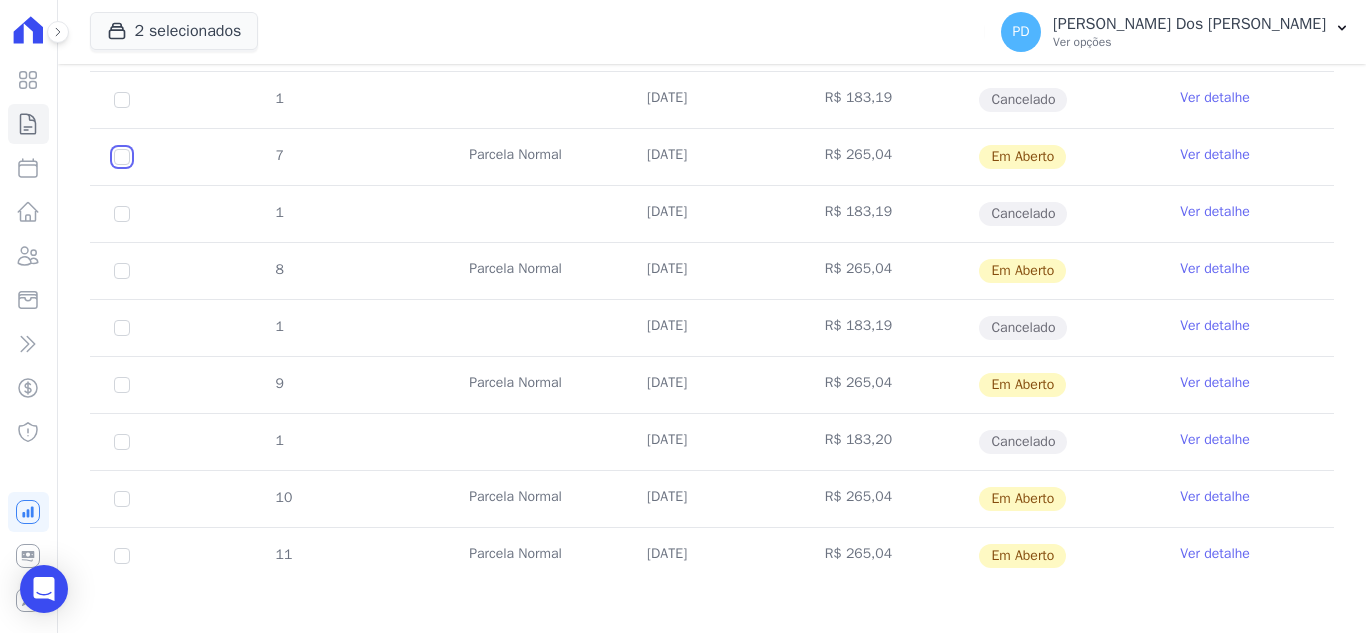 click at bounding box center (122, 157) 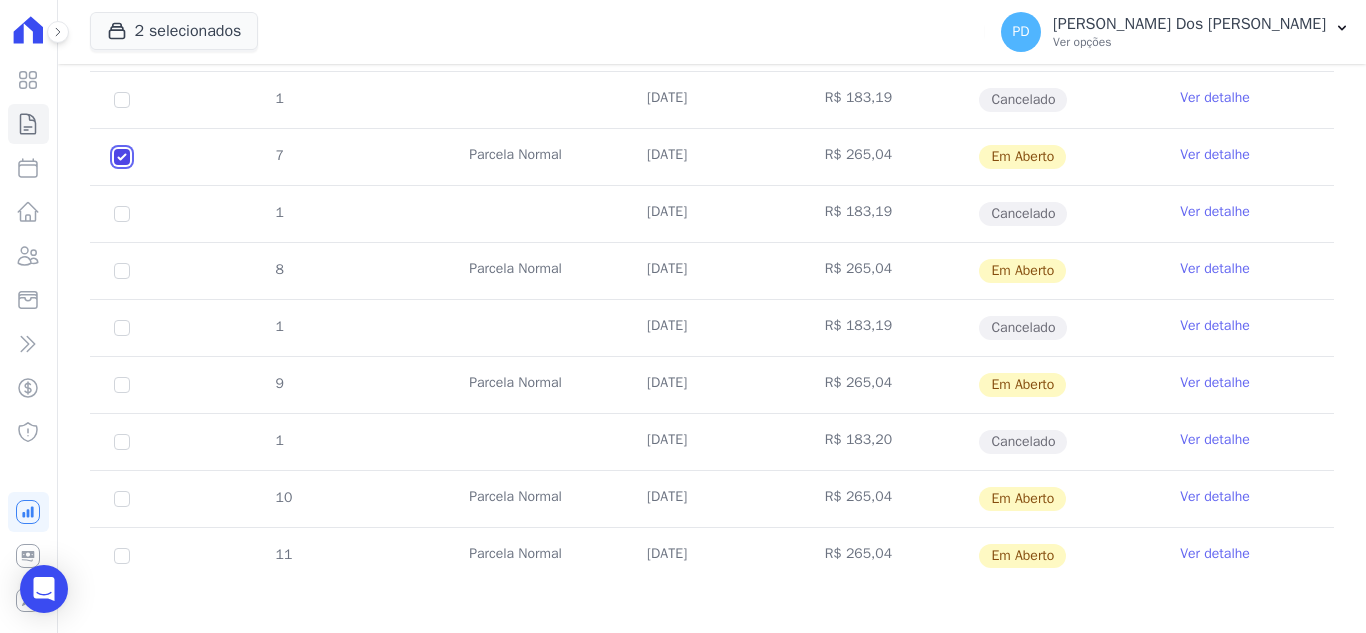 checkbox on "true" 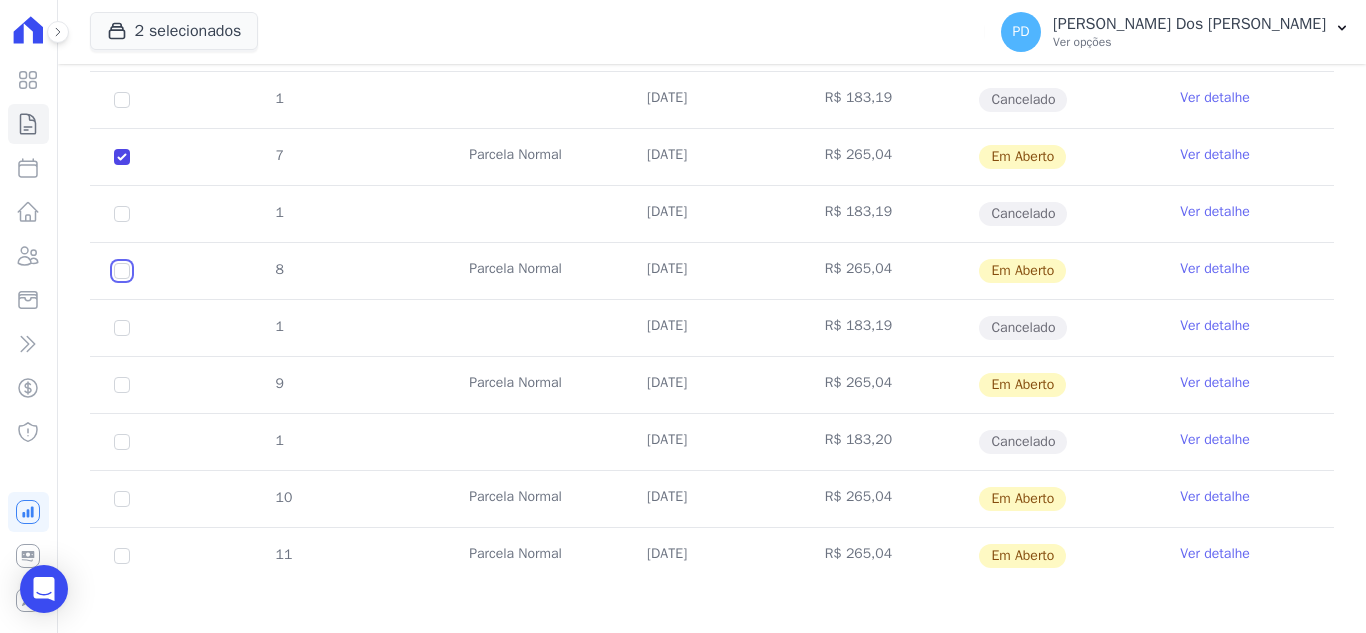 click at bounding box center [122, 157] 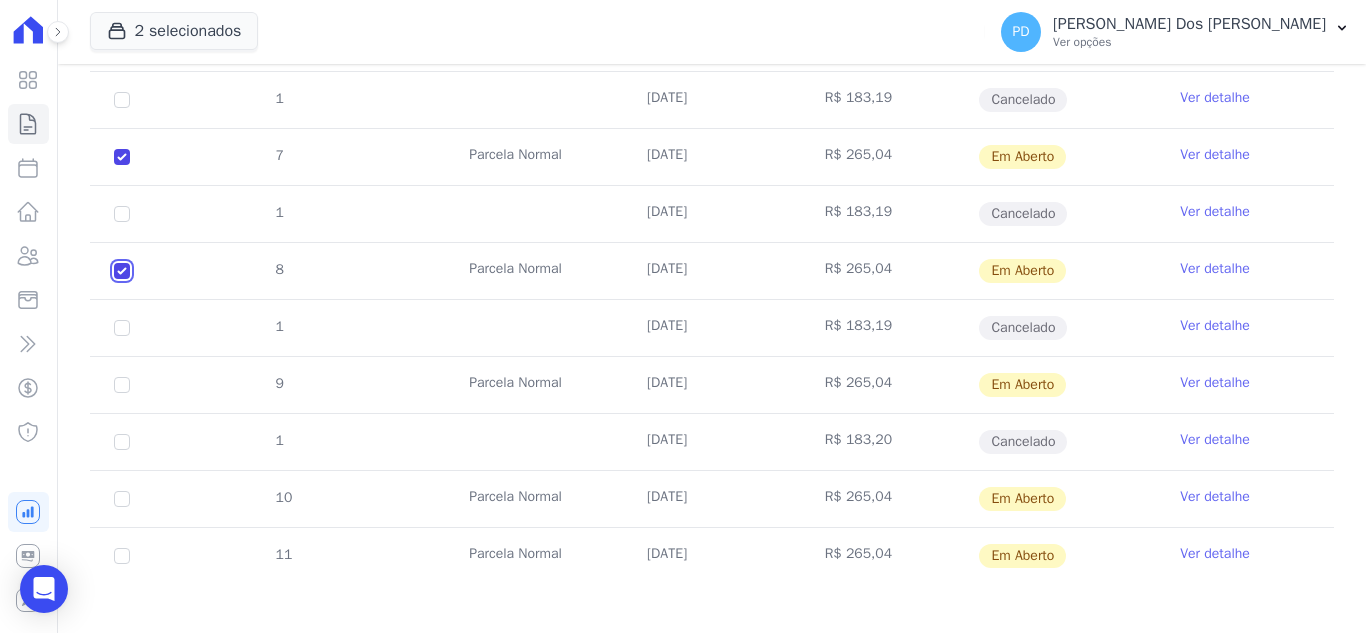 checkbox on "true" 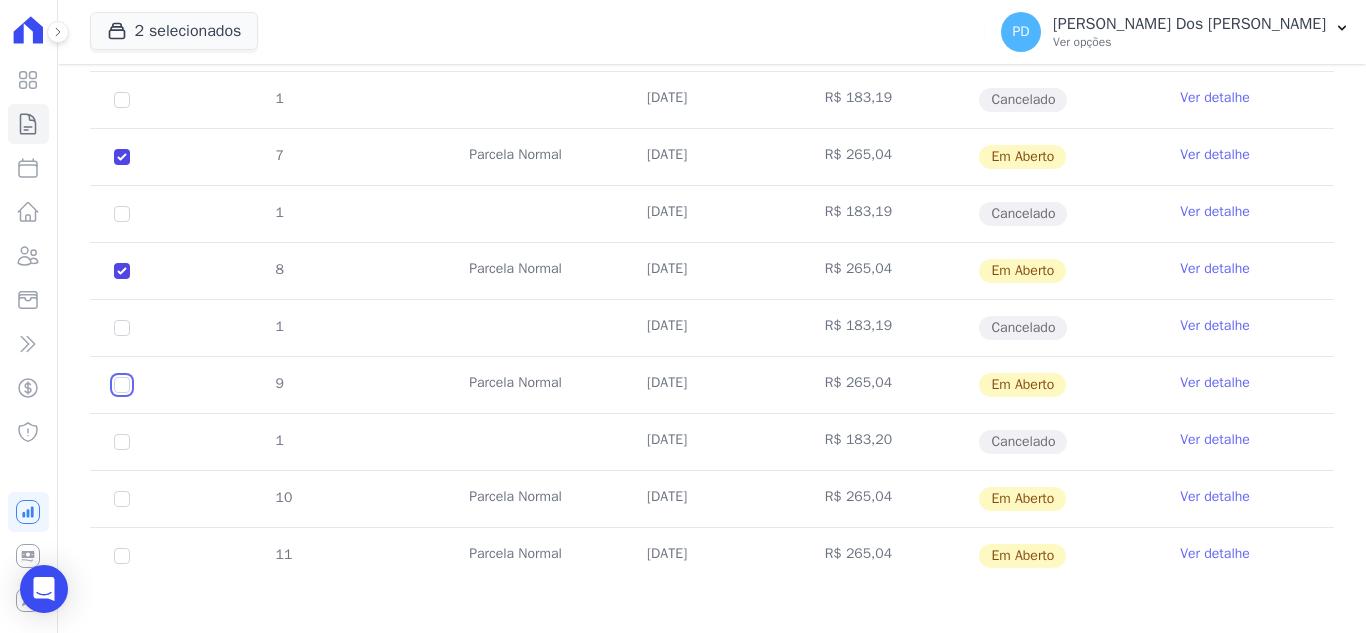 click at bounding box center (122, 157) 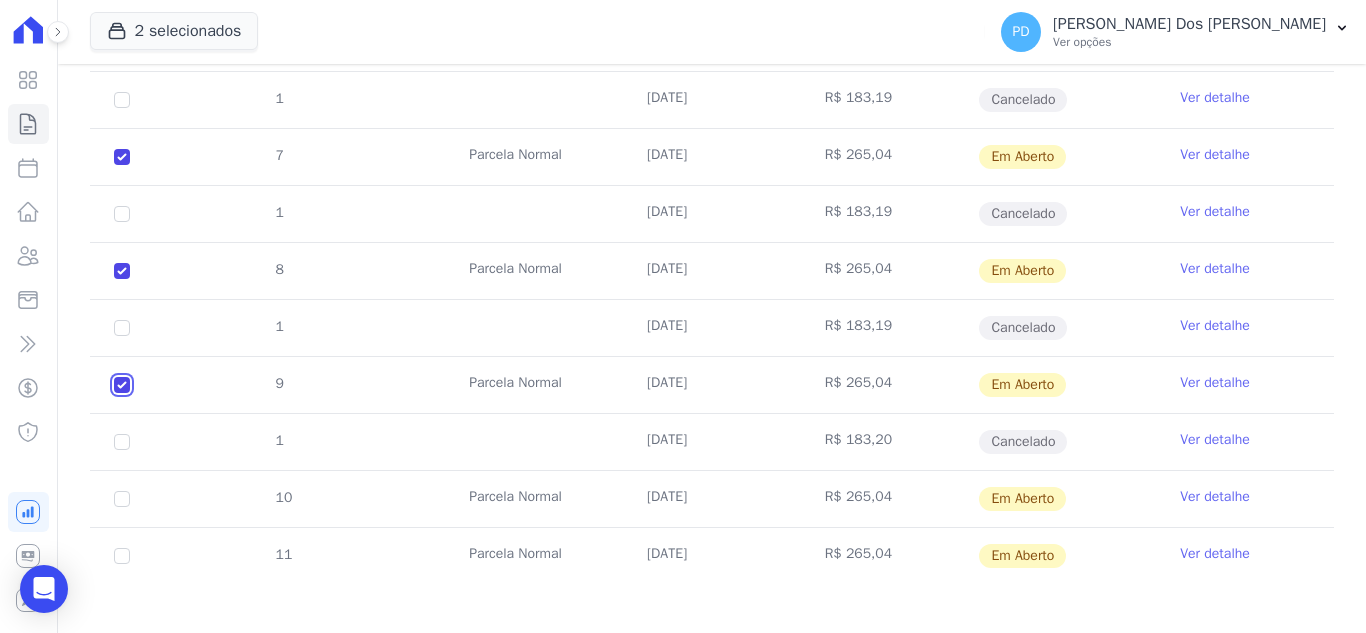 checkbox on "true" 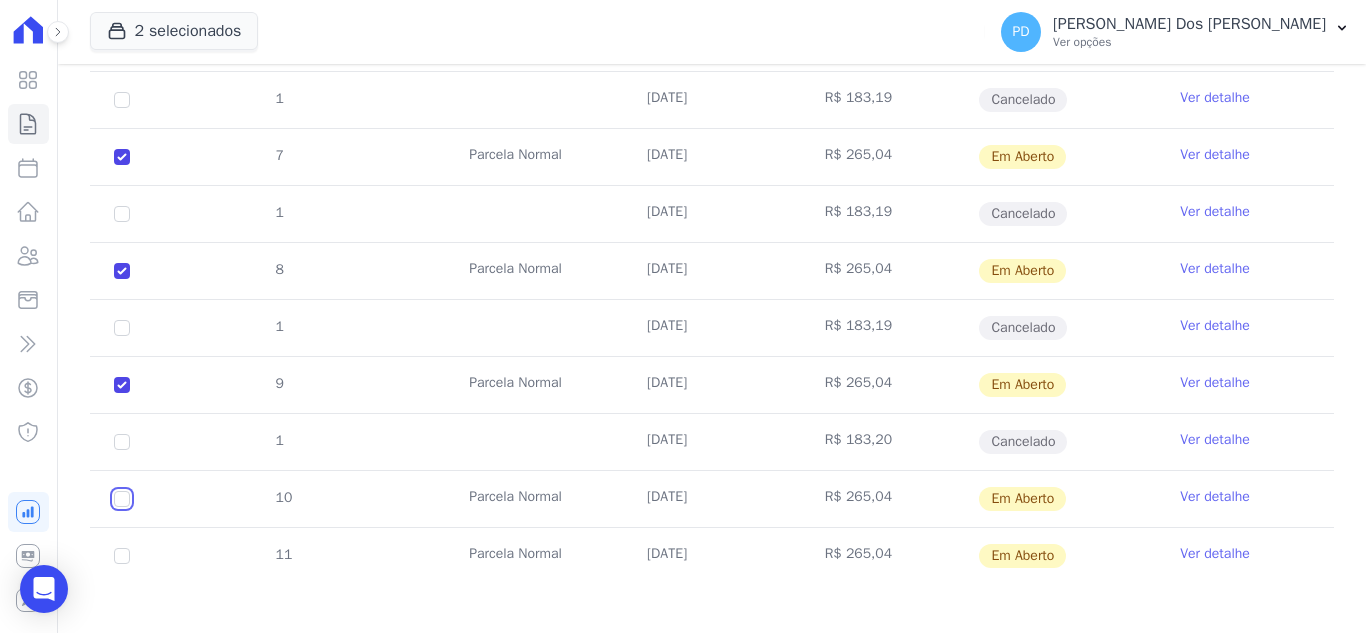 click at bounding box center (122, 157) 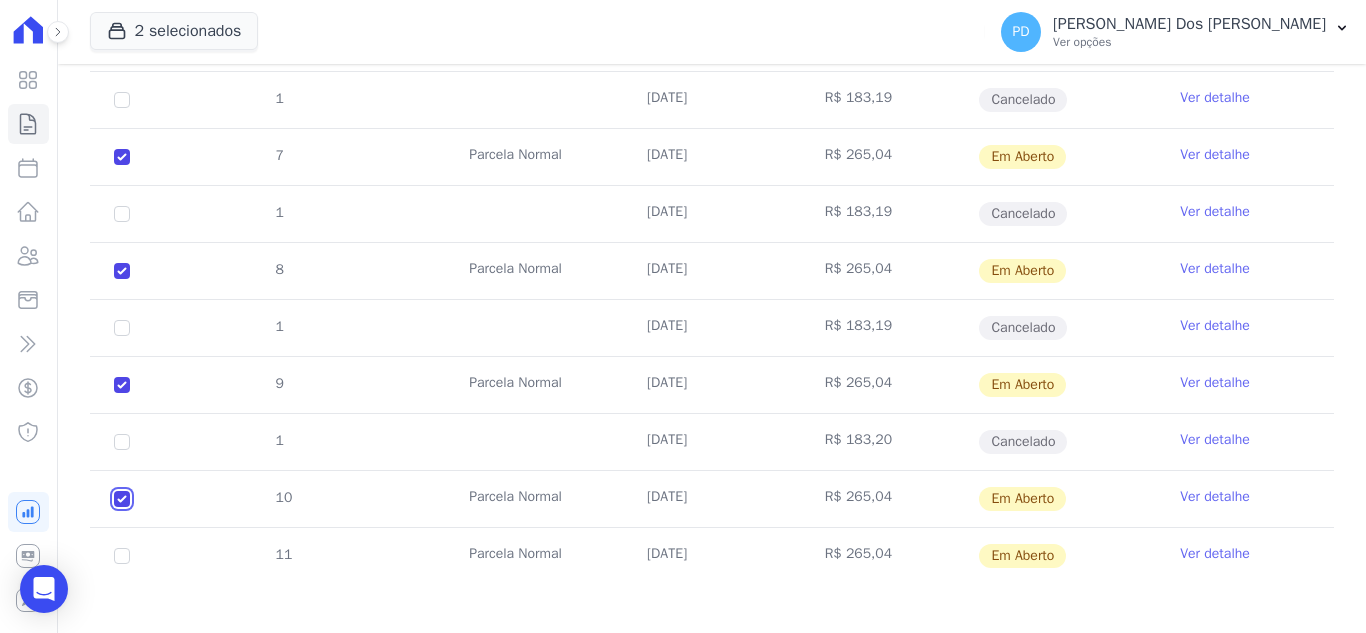 checkbox on "true" 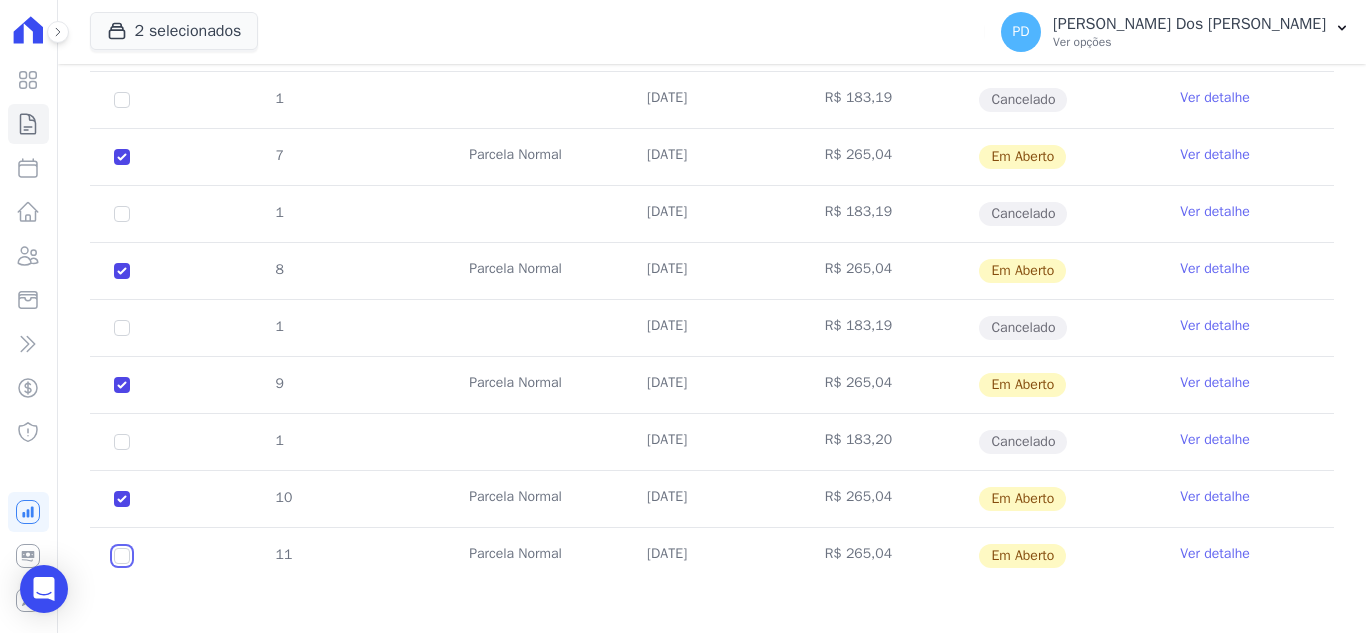 checkbox on "true" 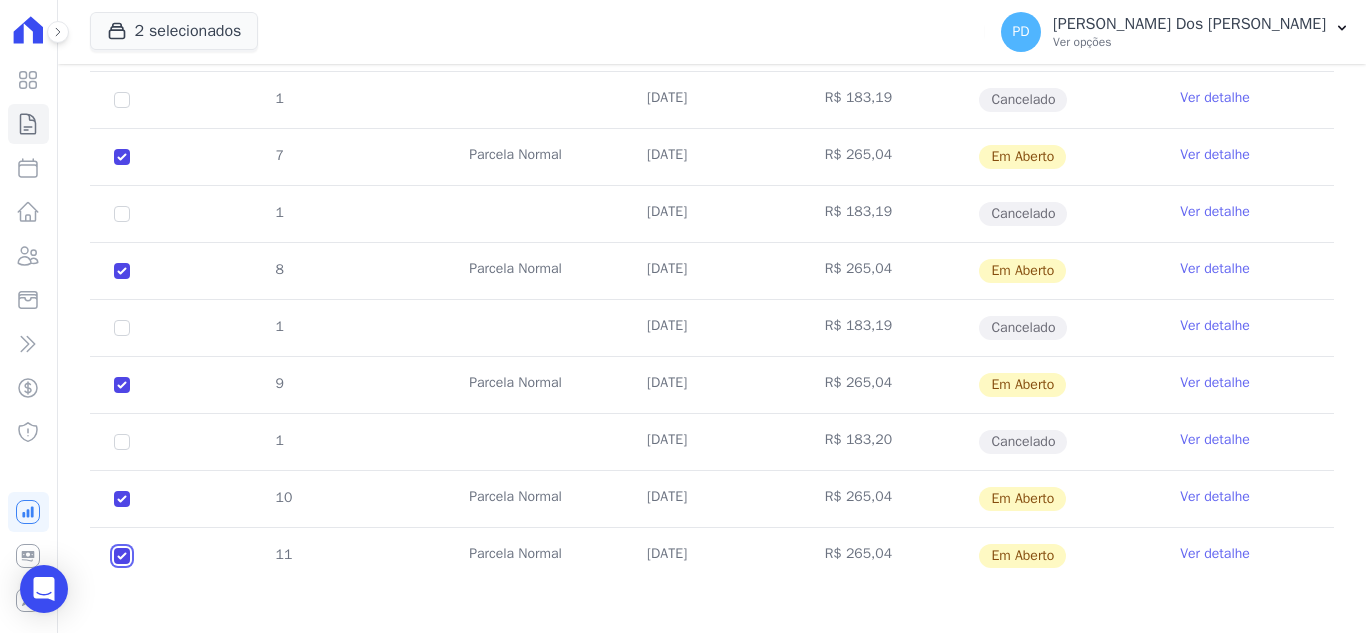 checkbox on "true" 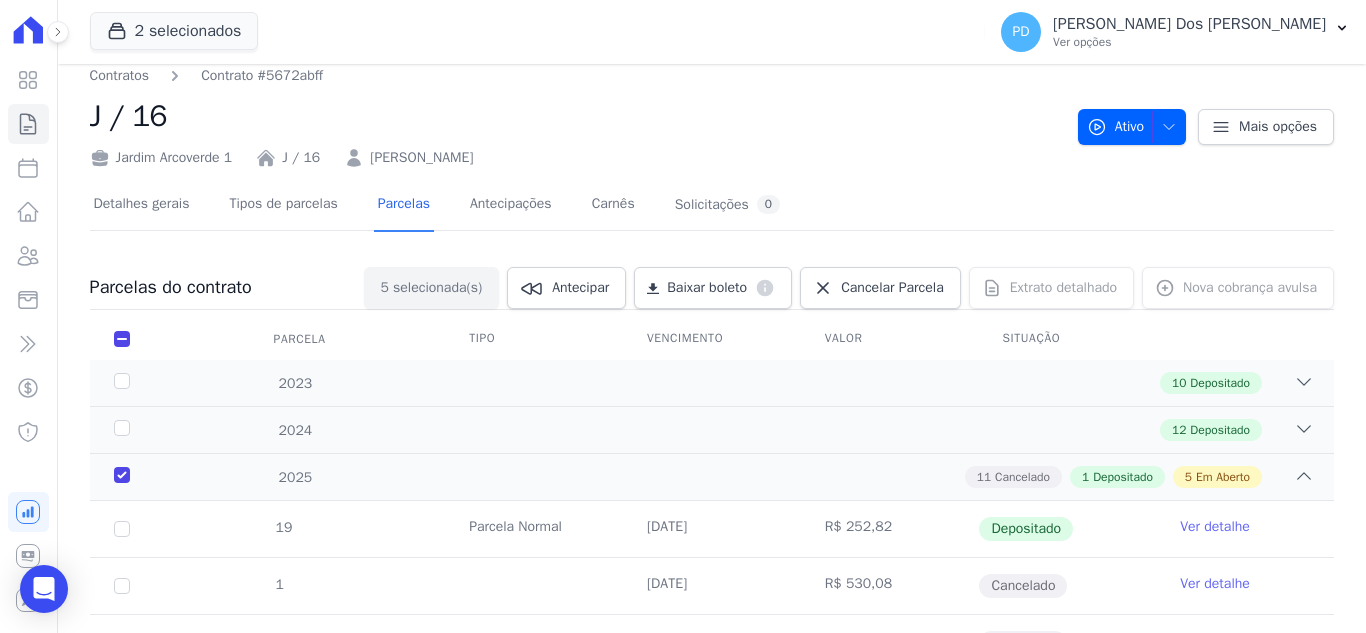 scroll, scrollTop: 11, scrollLeft: 0, axis: vertical 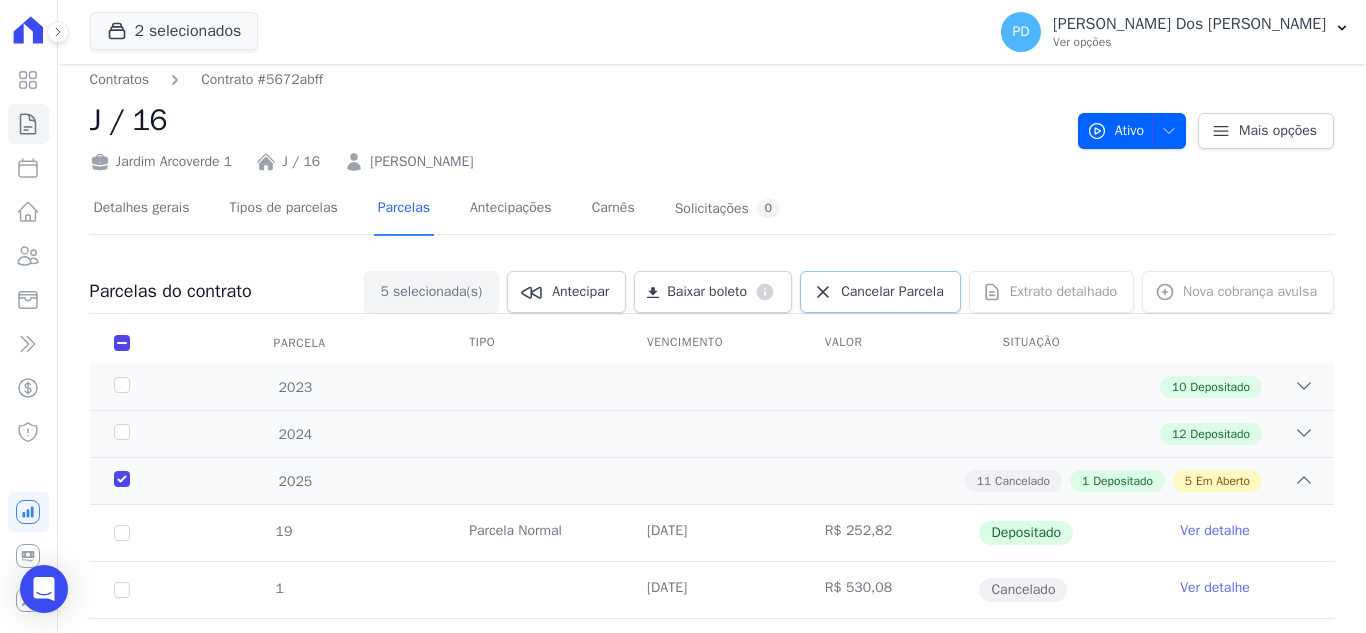 click on "Cancelar Parcela" at bounding box center (892, 292) 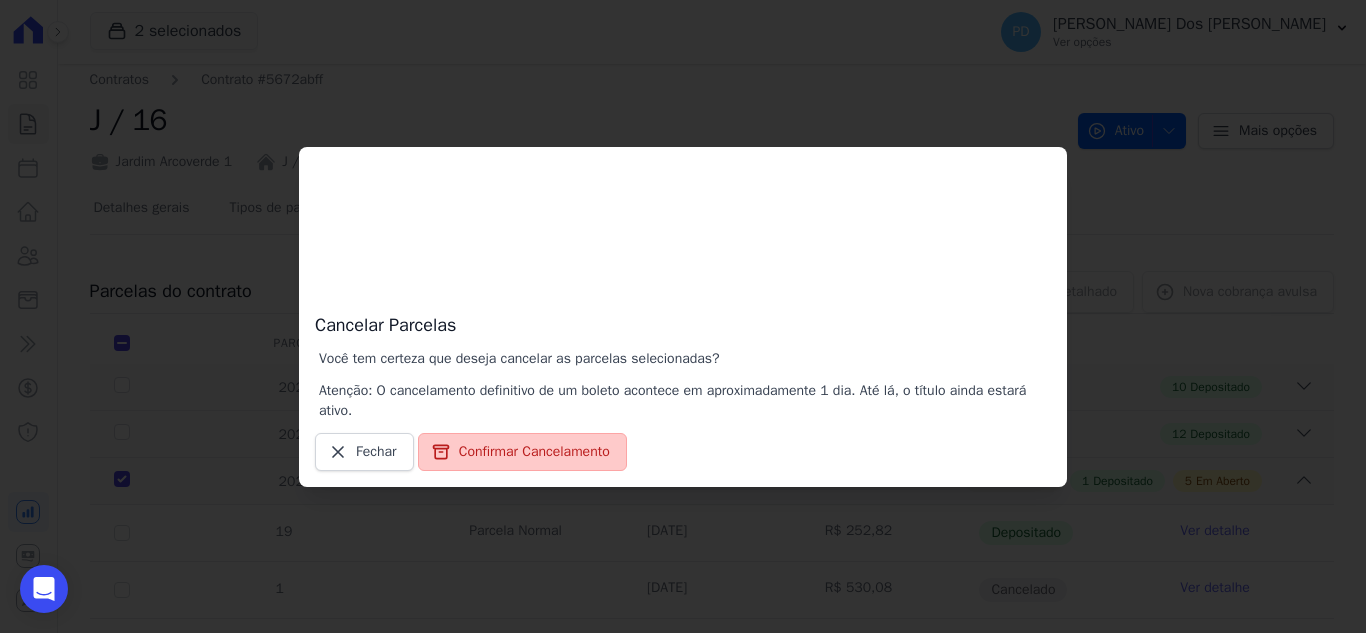 click on "Confirmar Cancelamento" at bounding box center (522, 452) 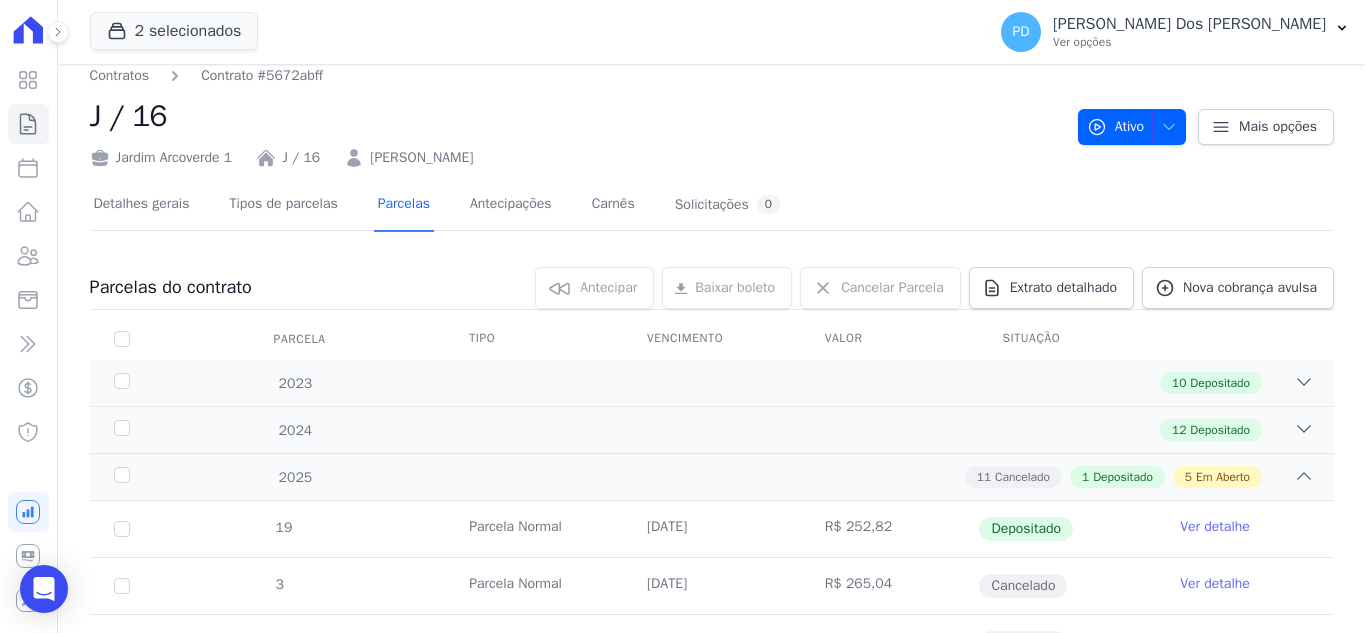 scroll, scrollTop: 0, scrollLeft: 0, axis: both 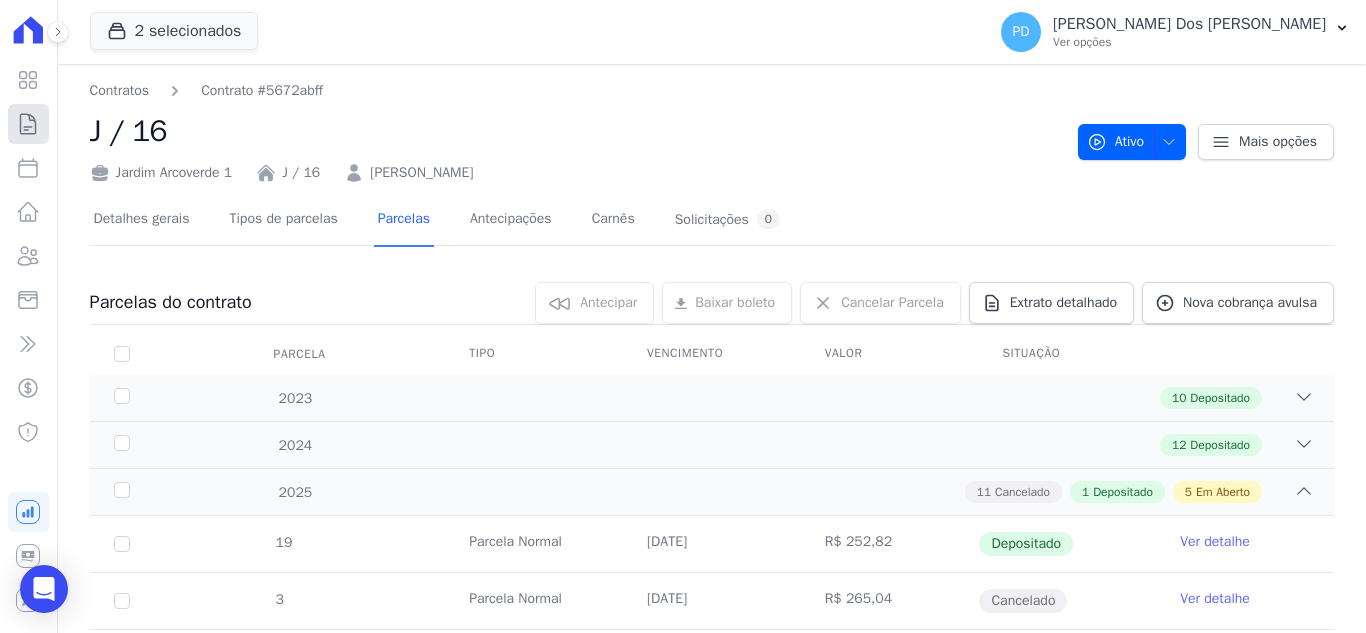 click 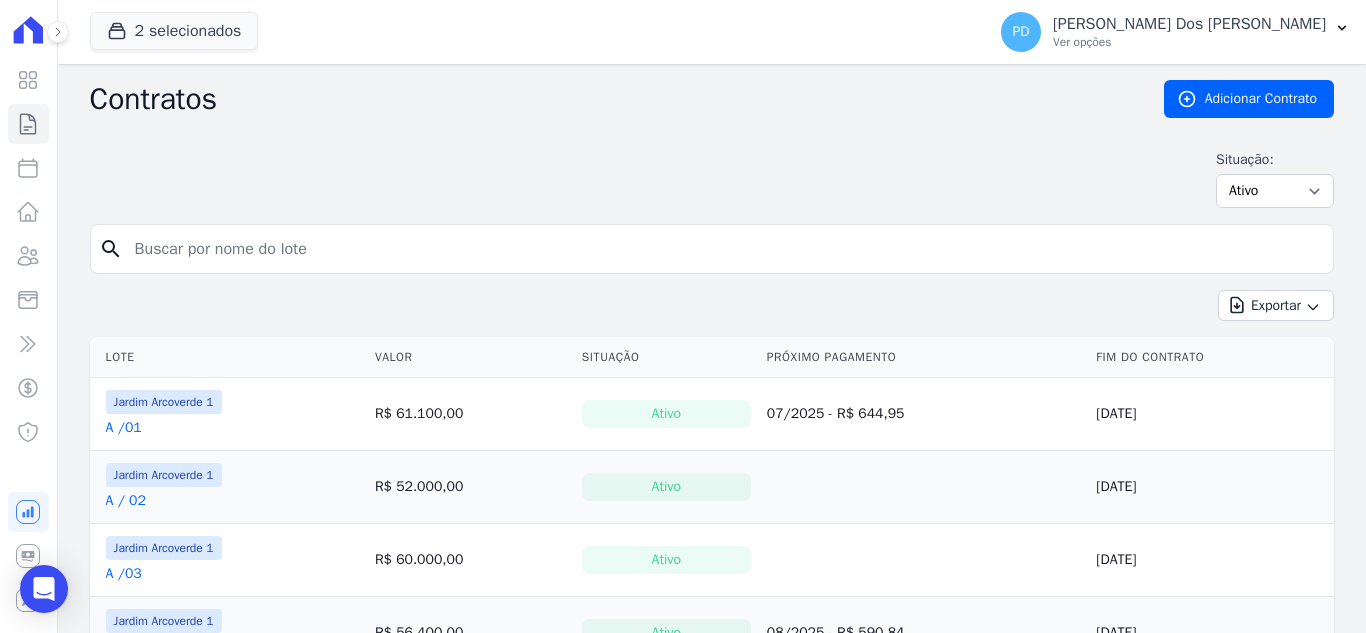 click at bounding box center (724, 249) 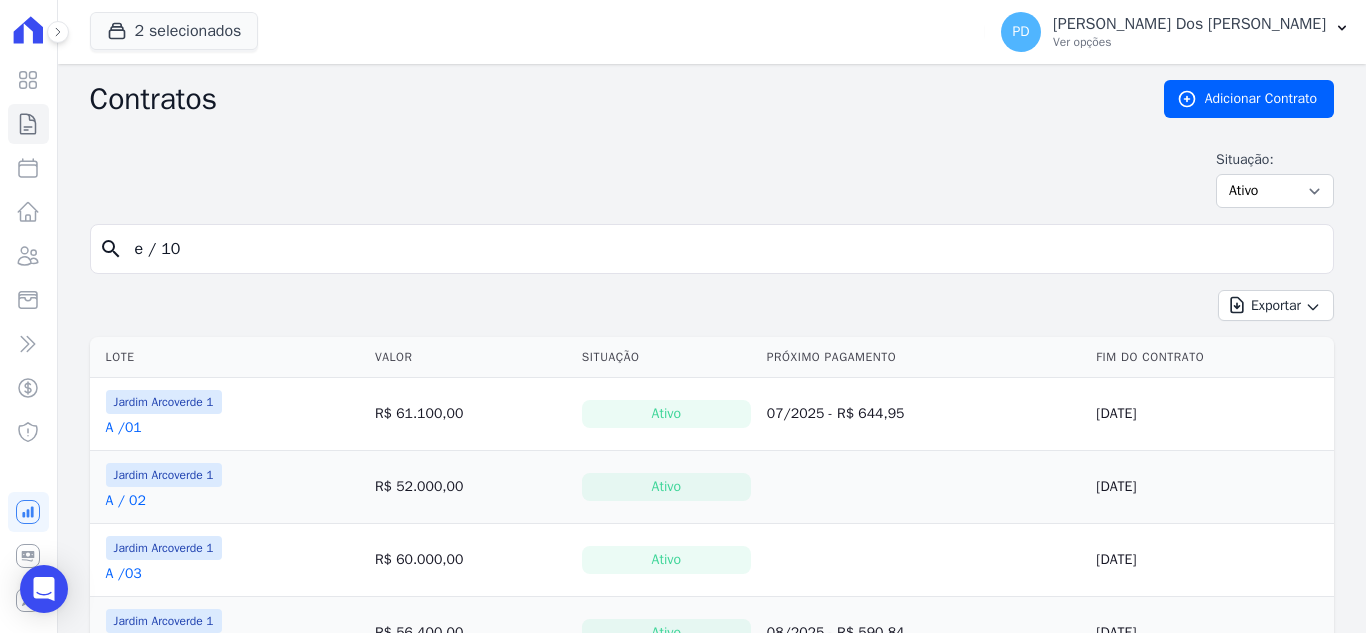 type on "e / 10" 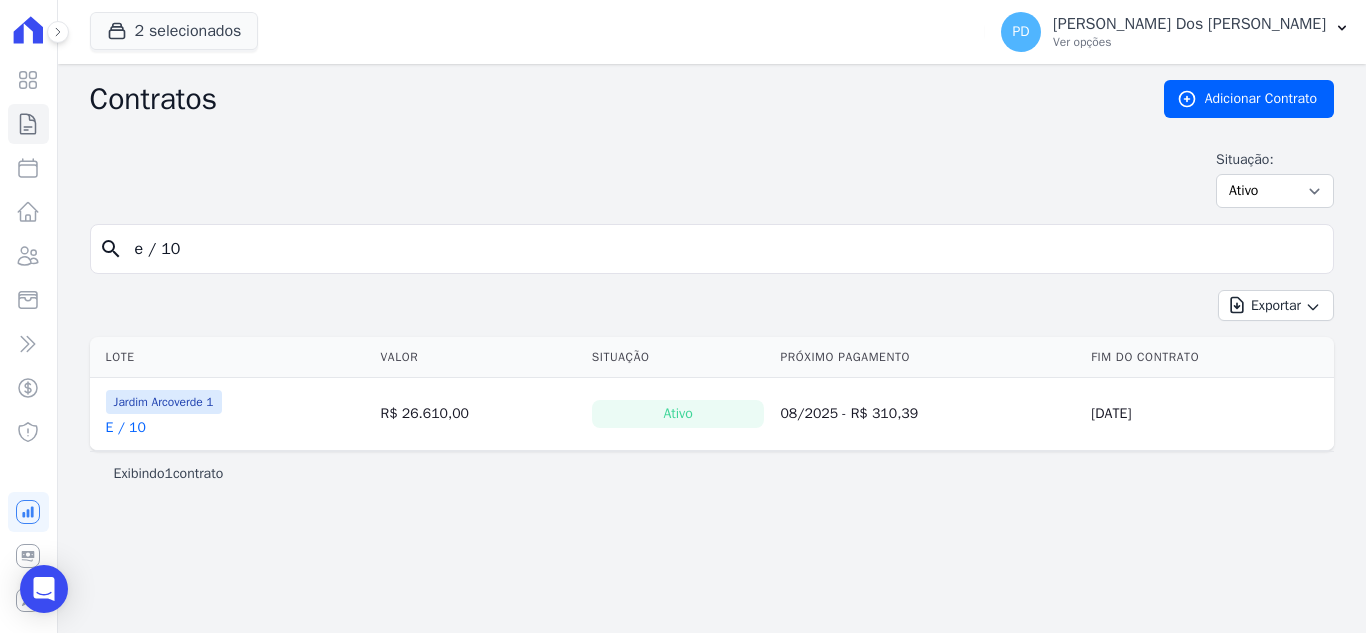 click on "E / 10" at bounding box center [126, 428] 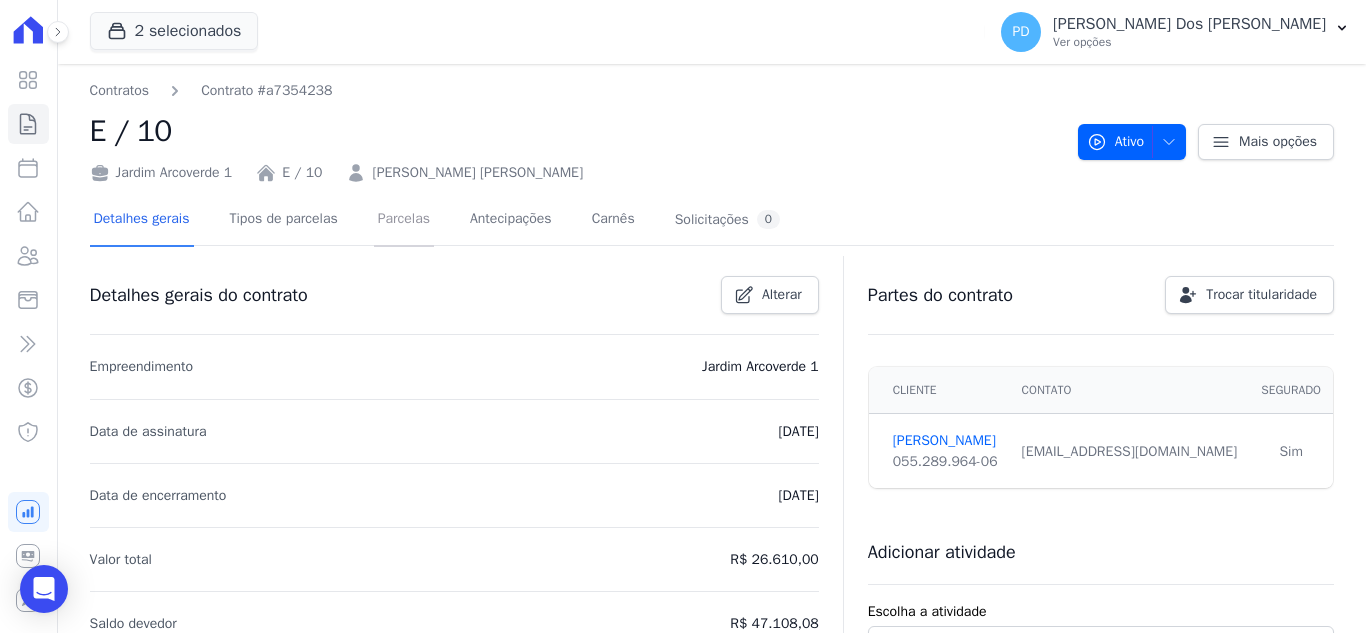 click on "Parcelas" at bounding box center [404, 220] 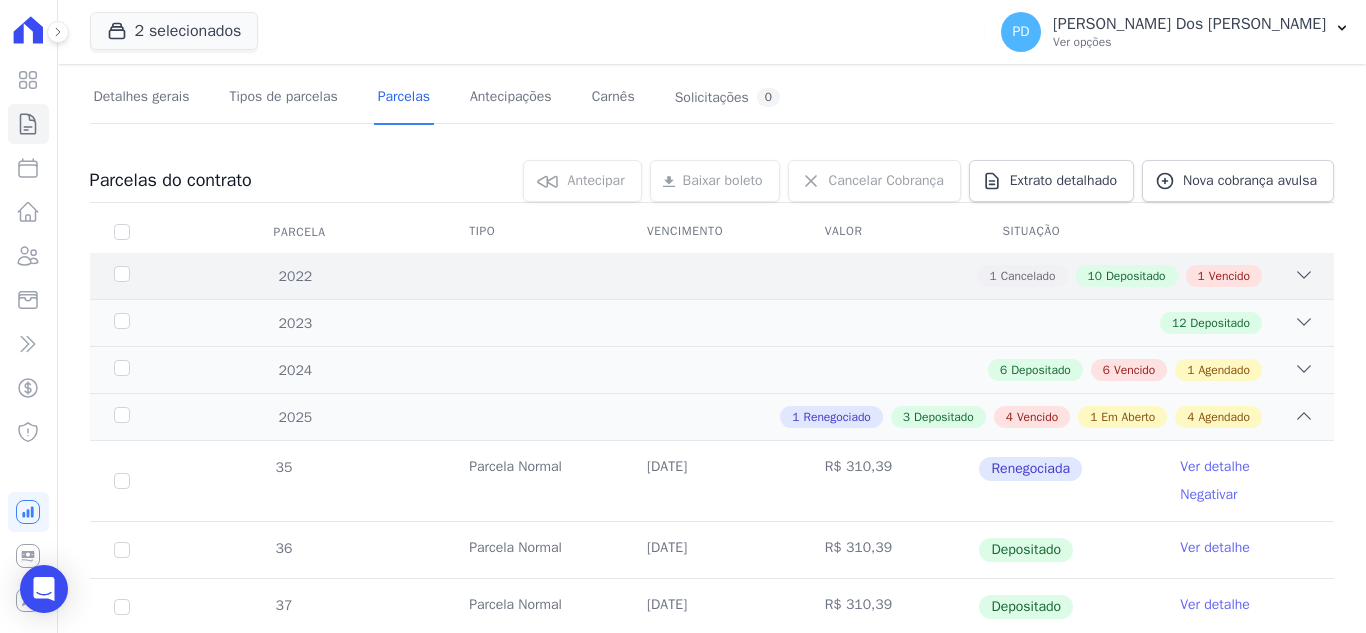 scroll, scrollTop: 700, scrollLeft: 0, axis: vertical 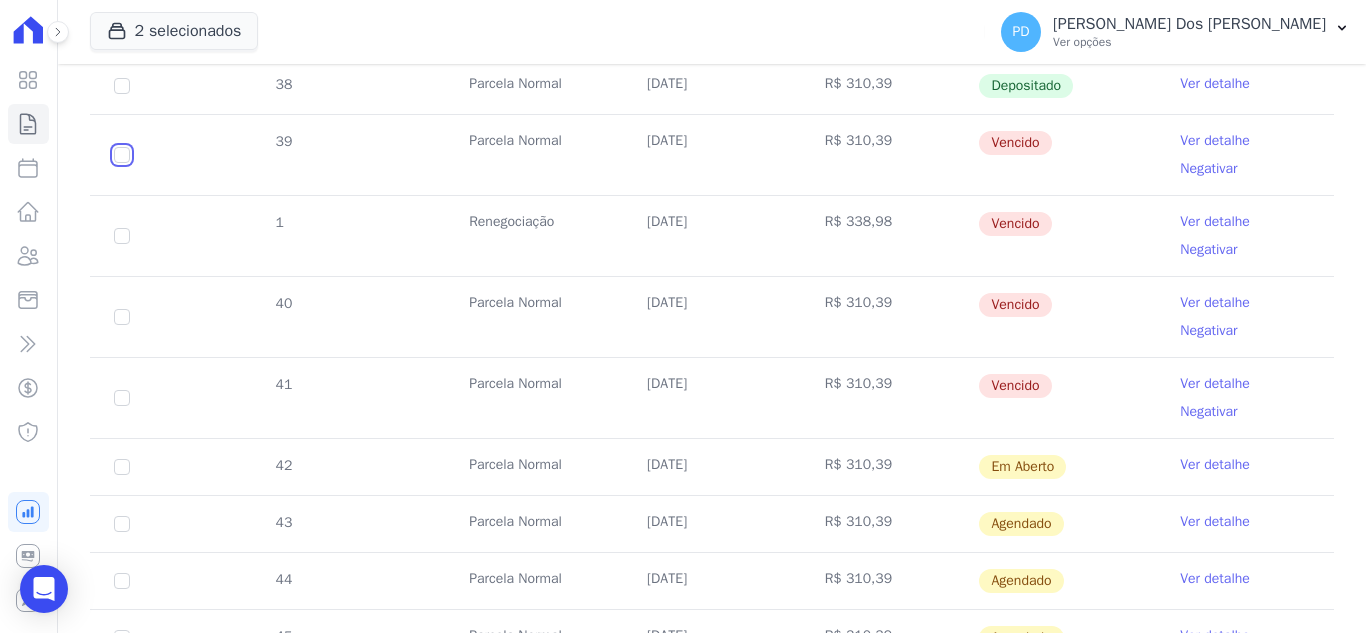 click at bounding box center (122, 155) 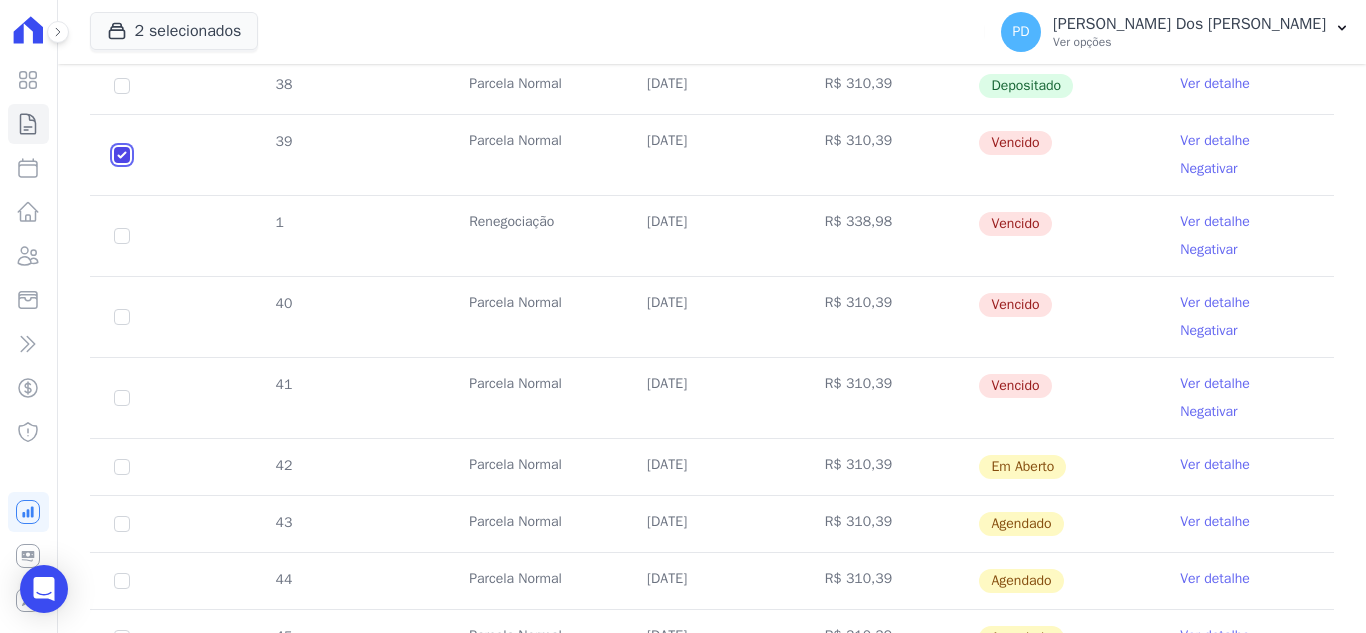 checkbox on "true" 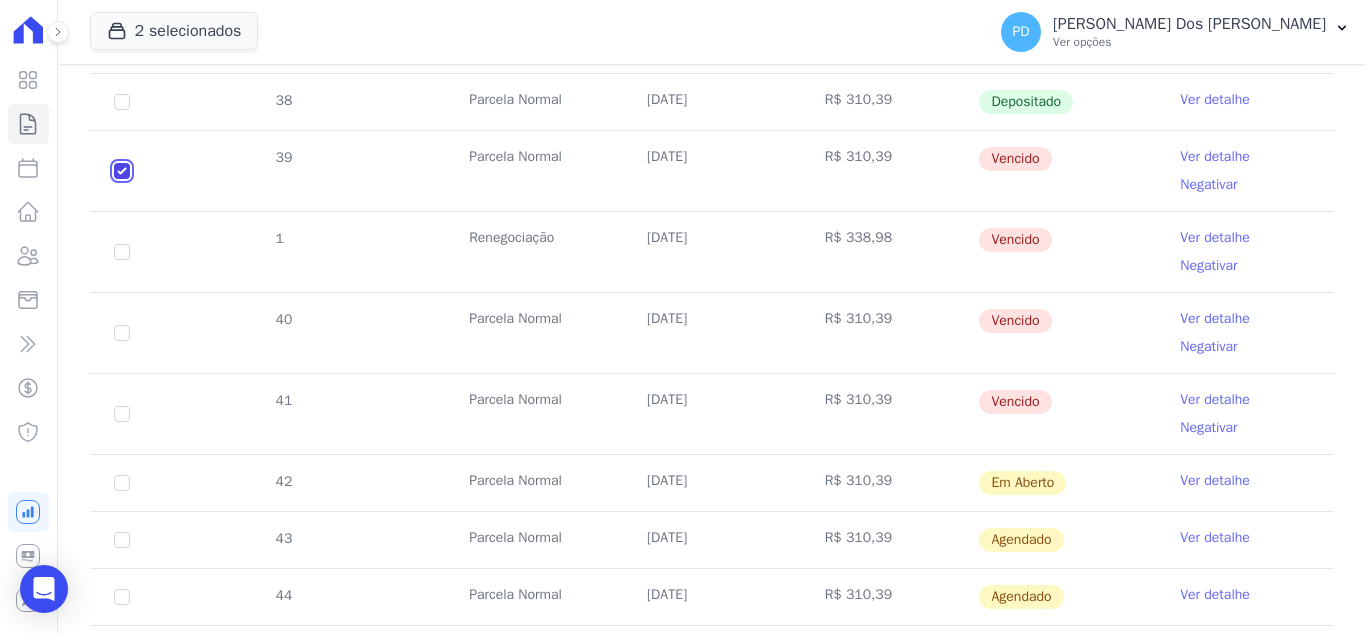 scroll, scrollTop: 716, scrollLeft: 0, axis: vertical 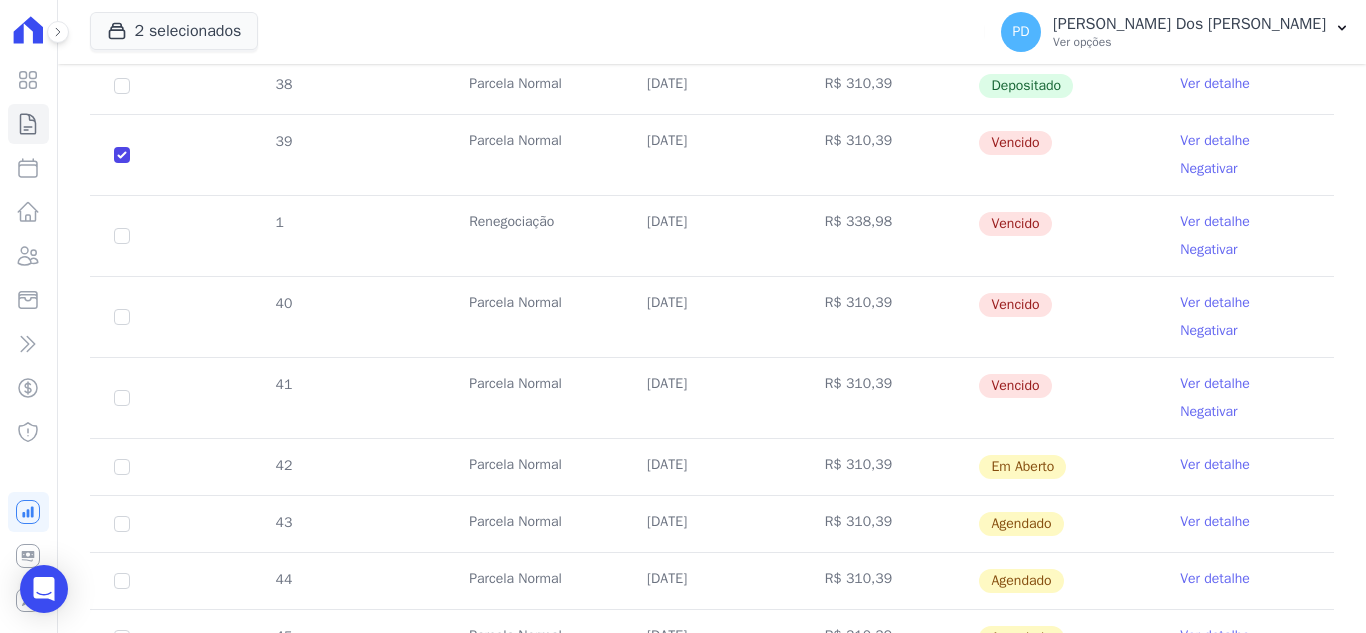 click on "1" at bounding box center [122, 236] 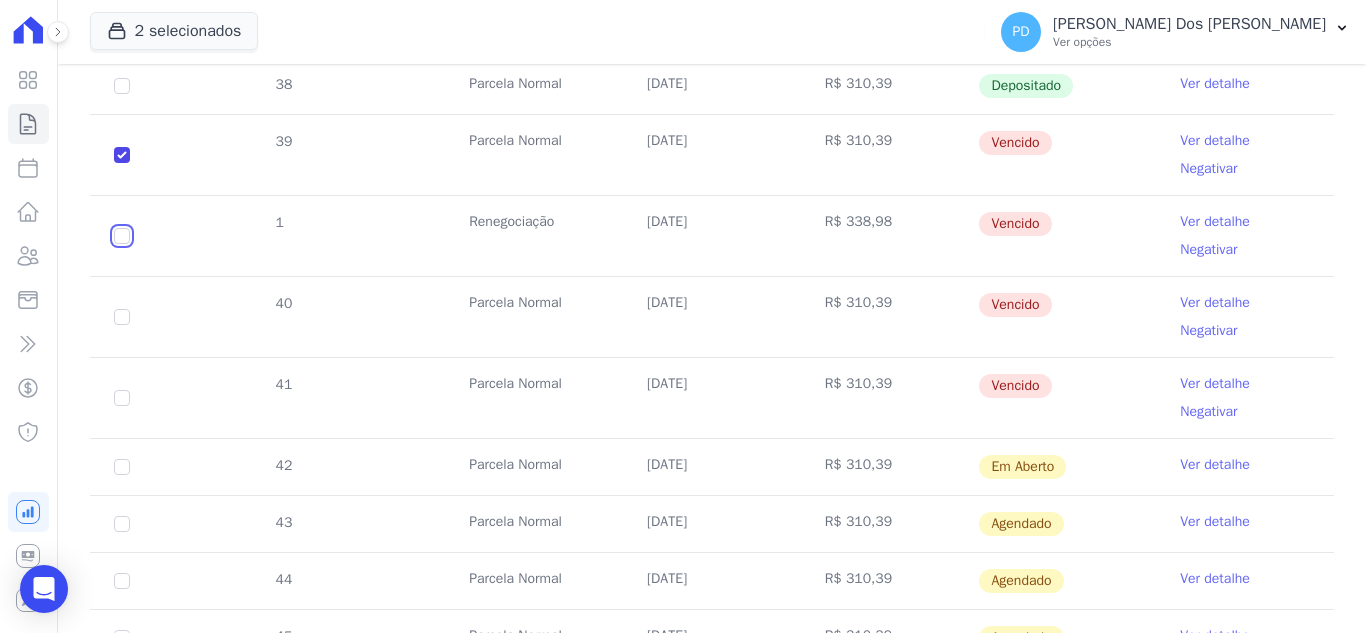 drag, startPoint x: 115, startPoint y: 235, endPoint x: 121, endPoint y: 303, distance: 68.26419 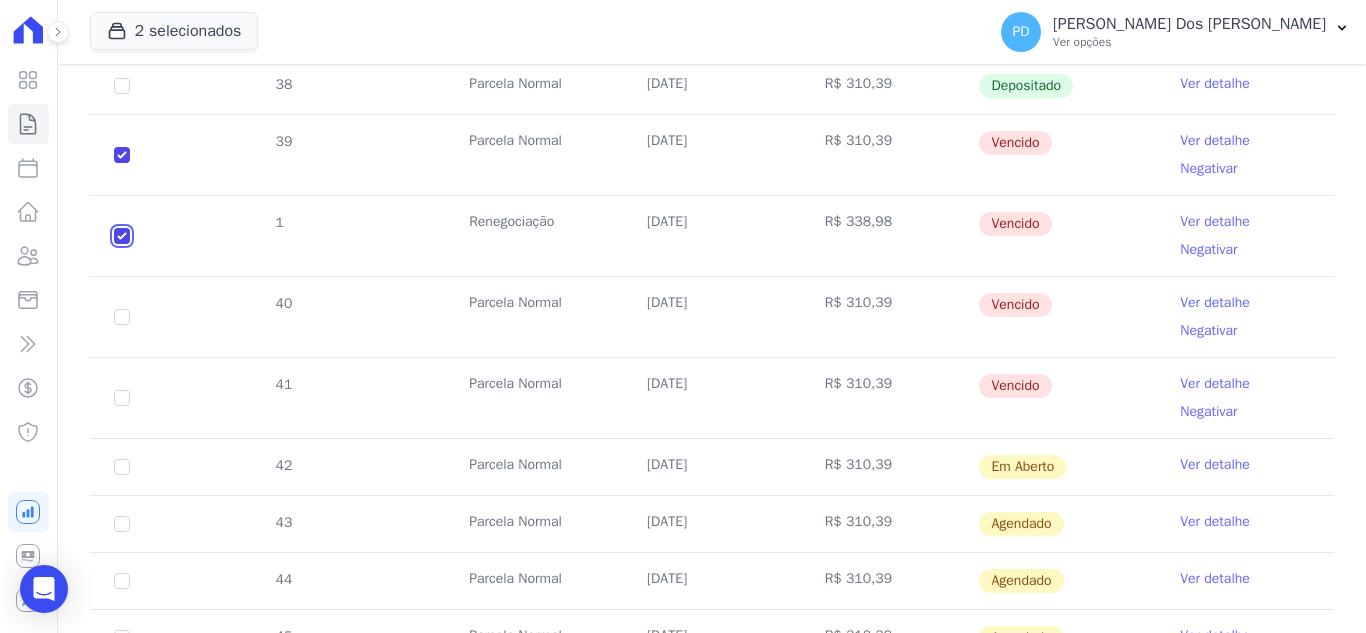 checkbox on "true" 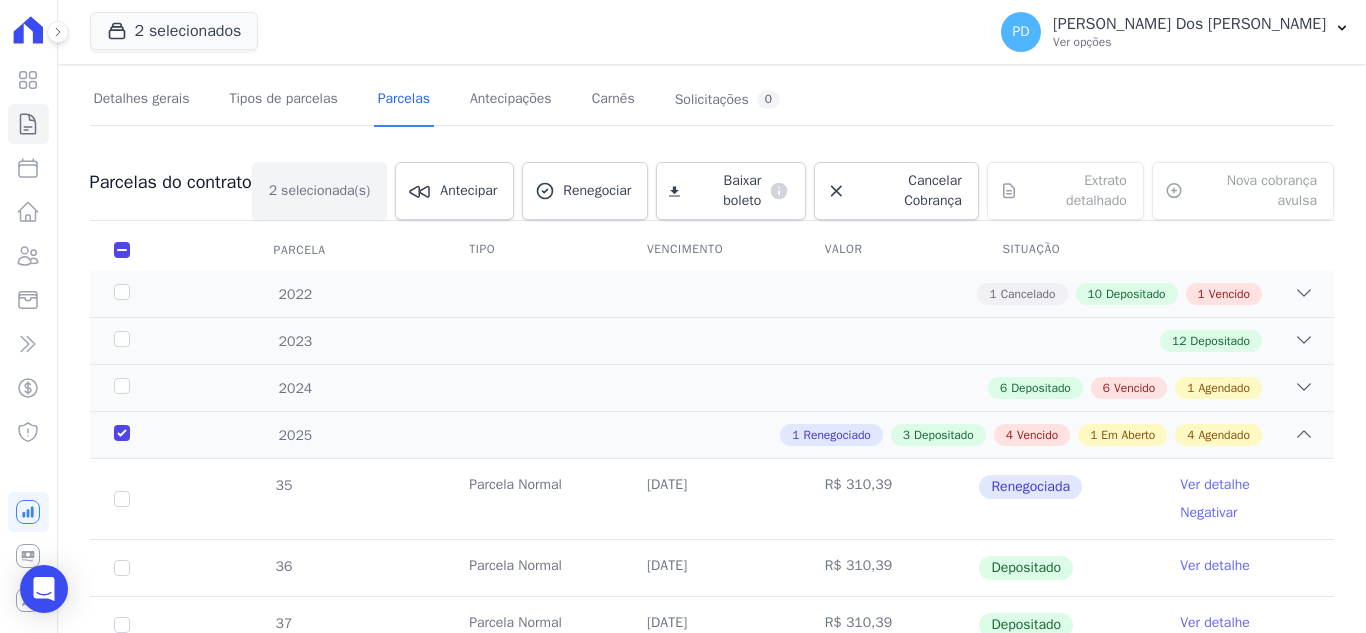 scroll, scrollTop: 116, scrollLeft: 0, axis: vertical 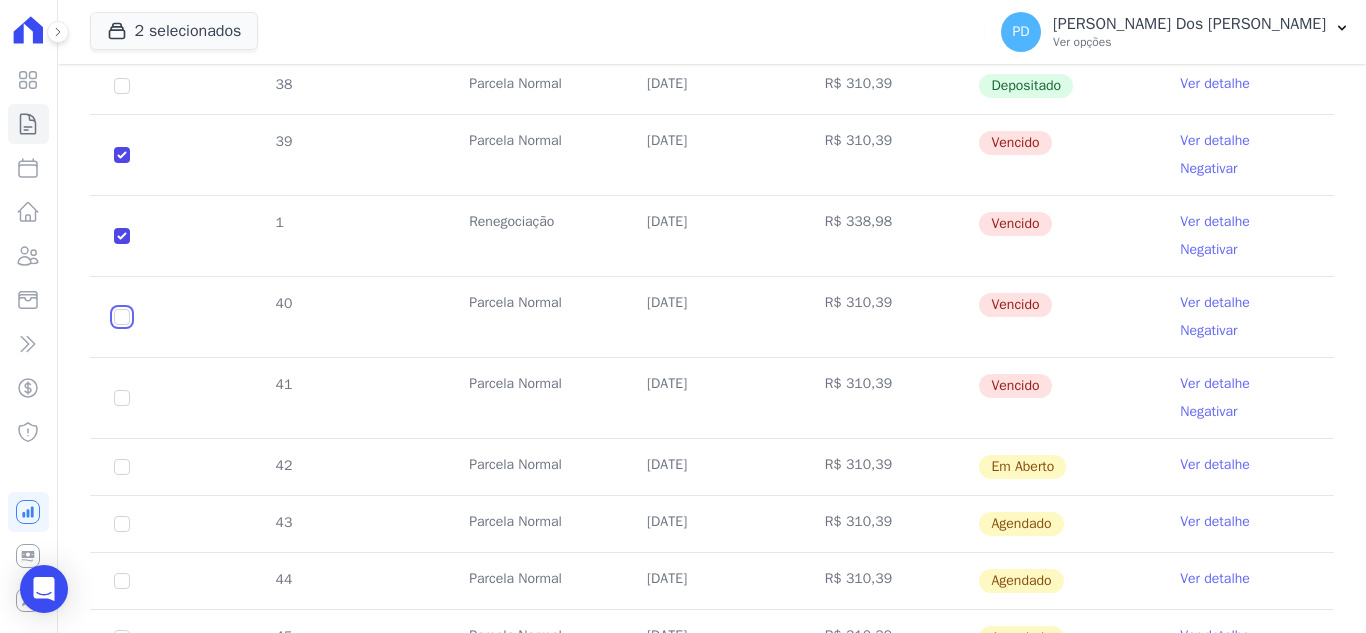 click at bounding box center (122, 155) 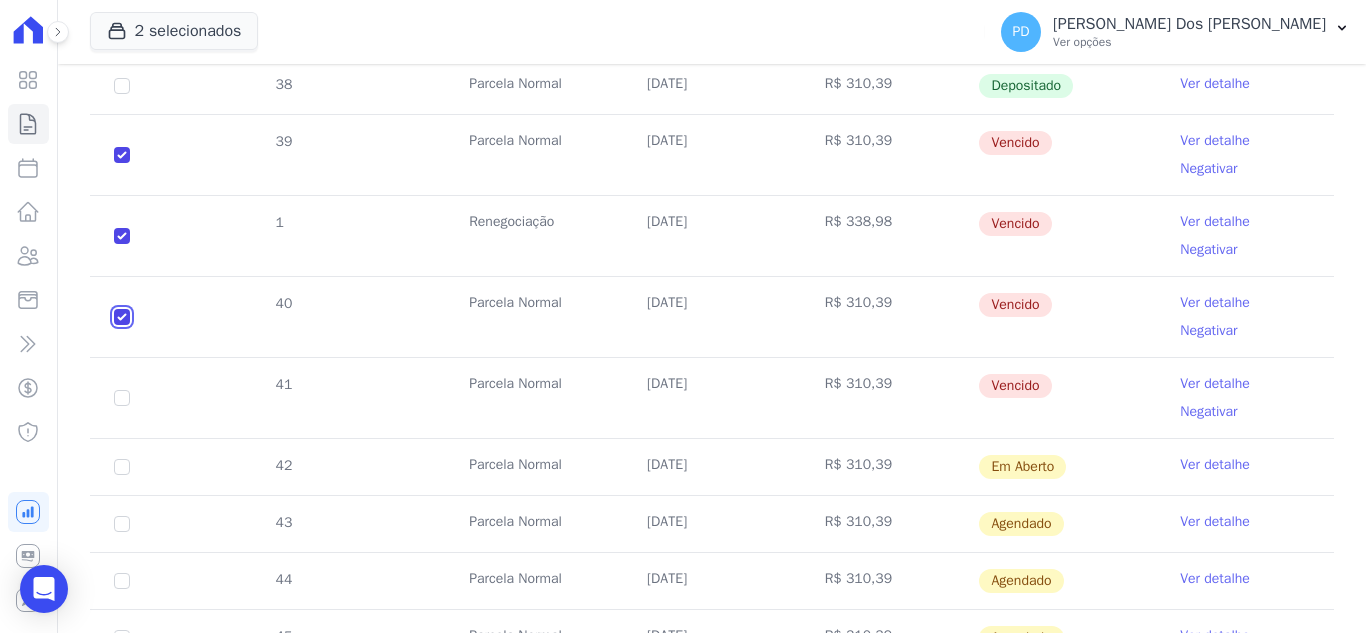 checkbox on "true" 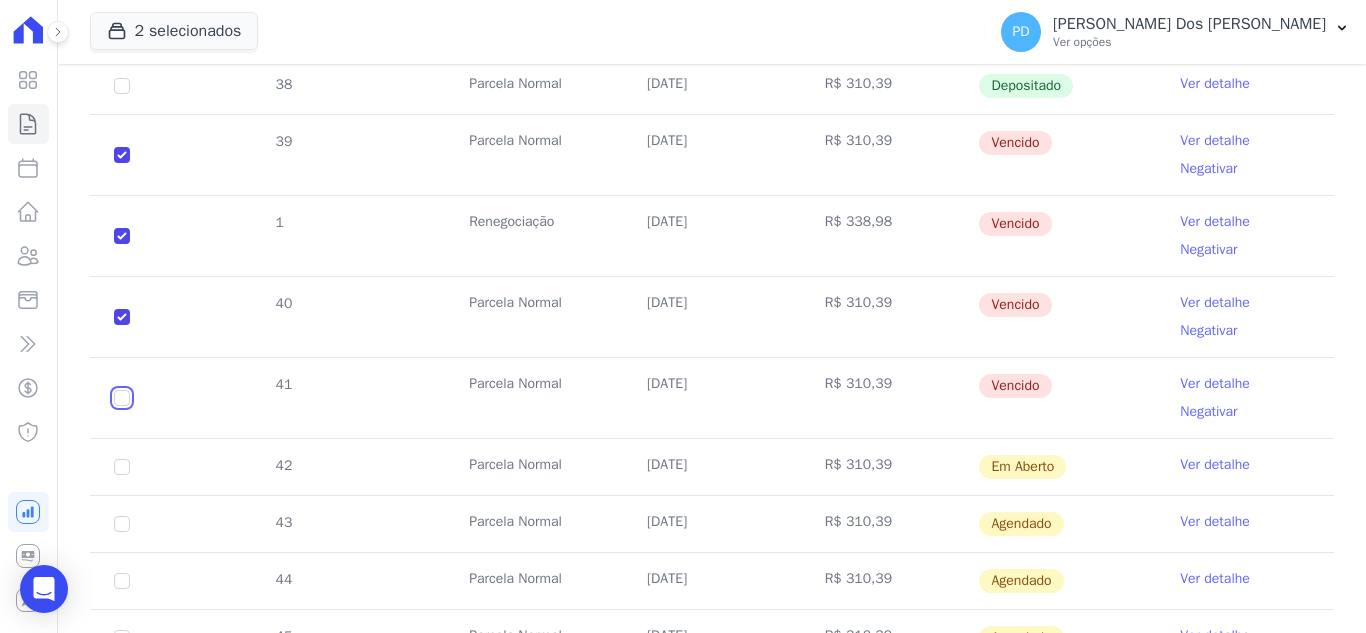 click at bounding box center (122, 155) 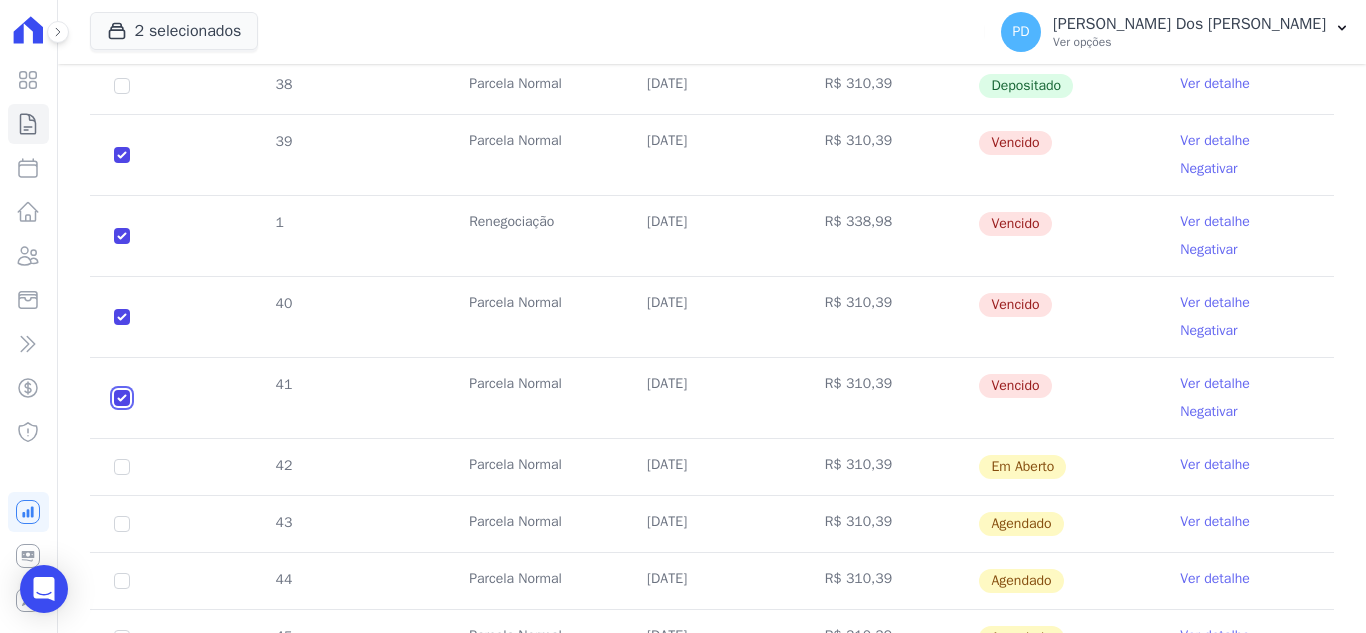 checkbox on "true" 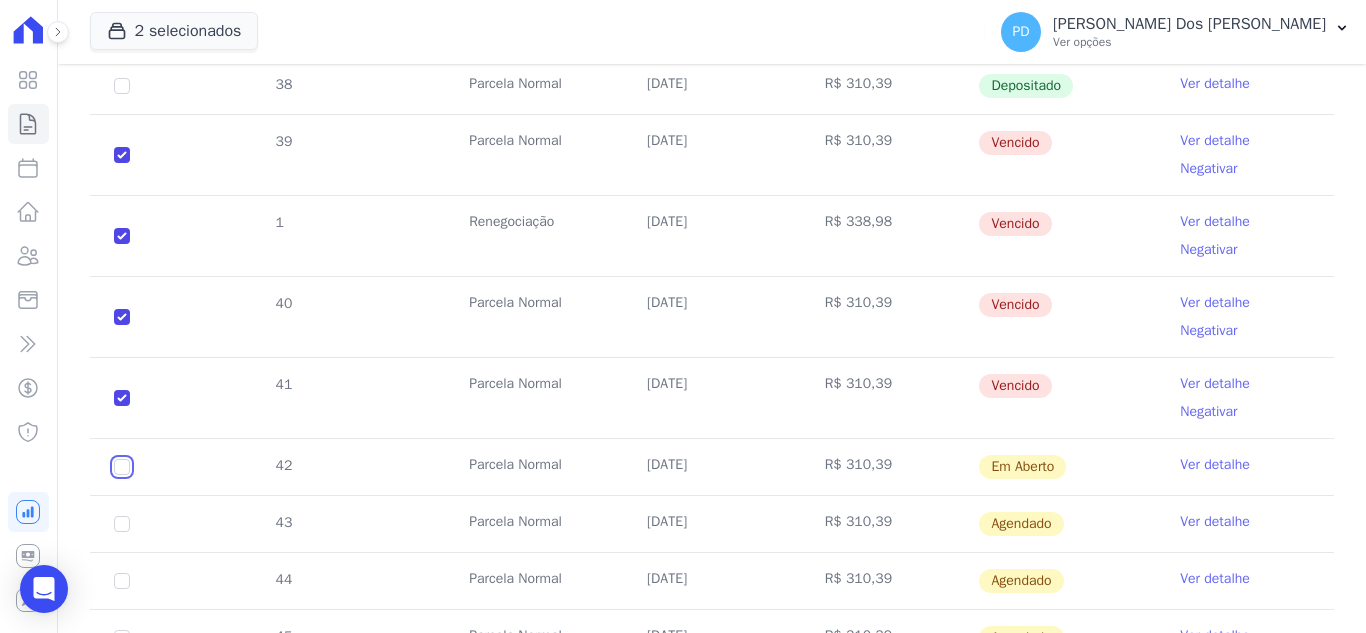 click at bounding box center [122, 467] 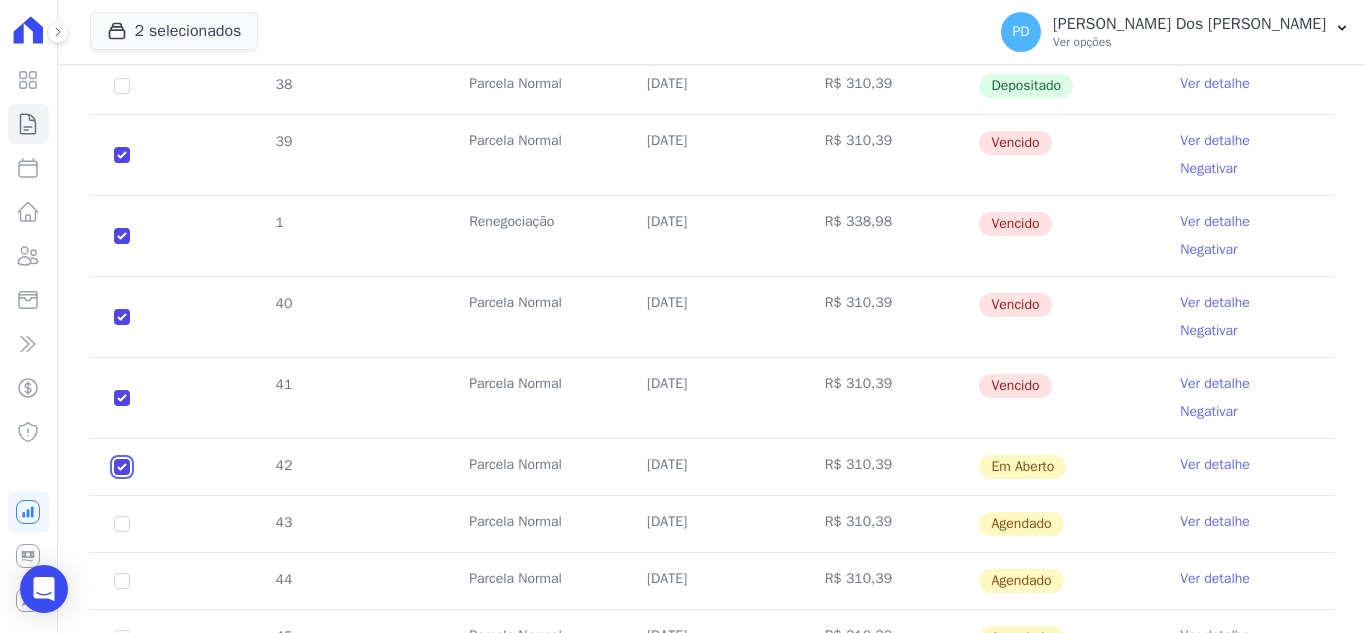 checkbox on "true" 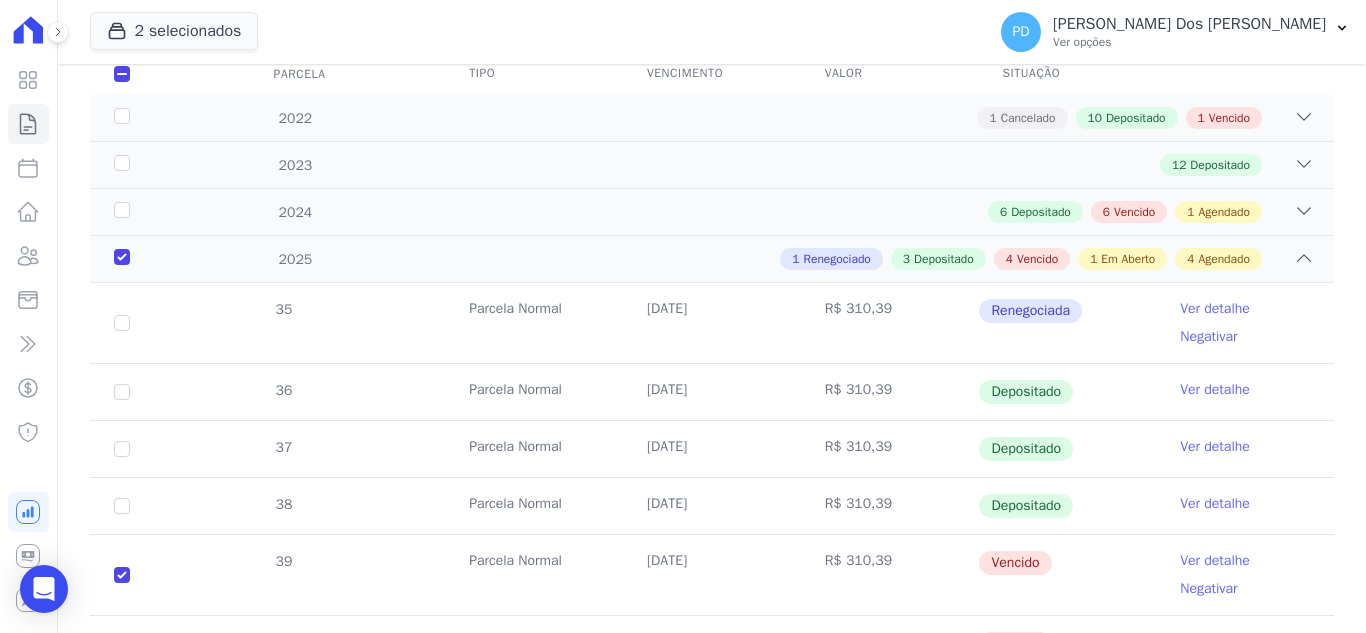 scroll, scrollTop: 200, scrollLeft: 0, axis: vertical 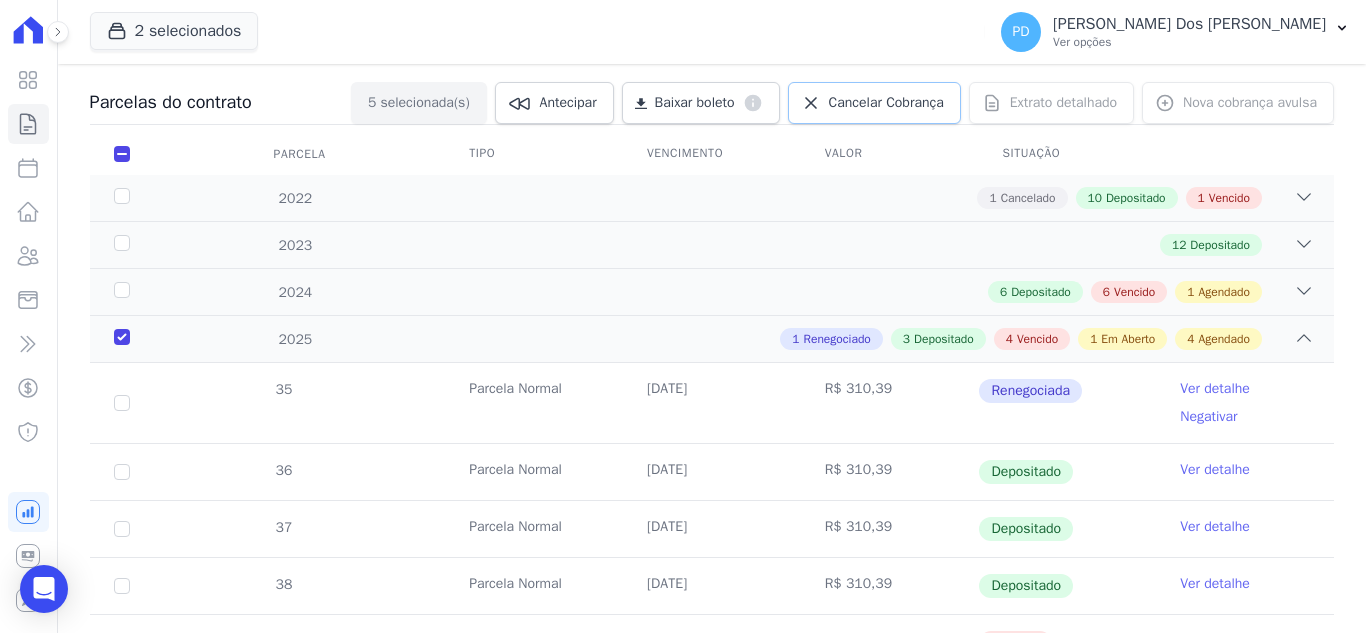 click on "Cancelar Cobrança" at bounding box center [886, 103] 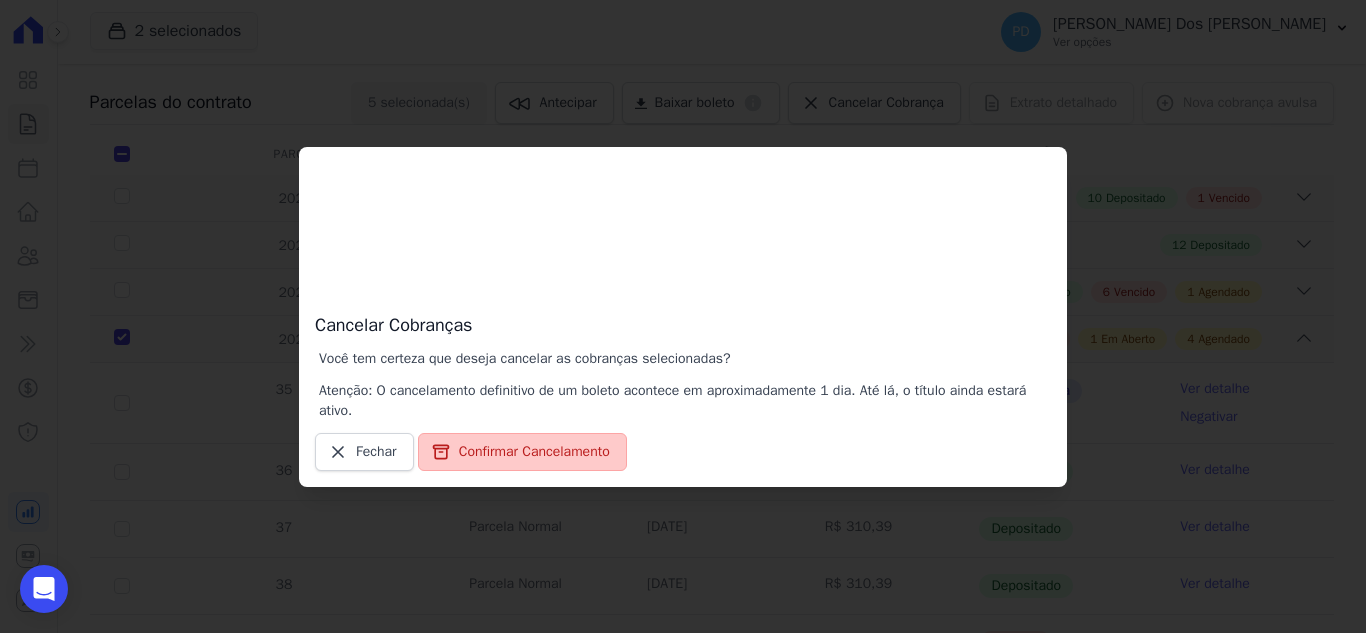 click on "Confirmar Cancelamento" at bounding box center [522, 452] 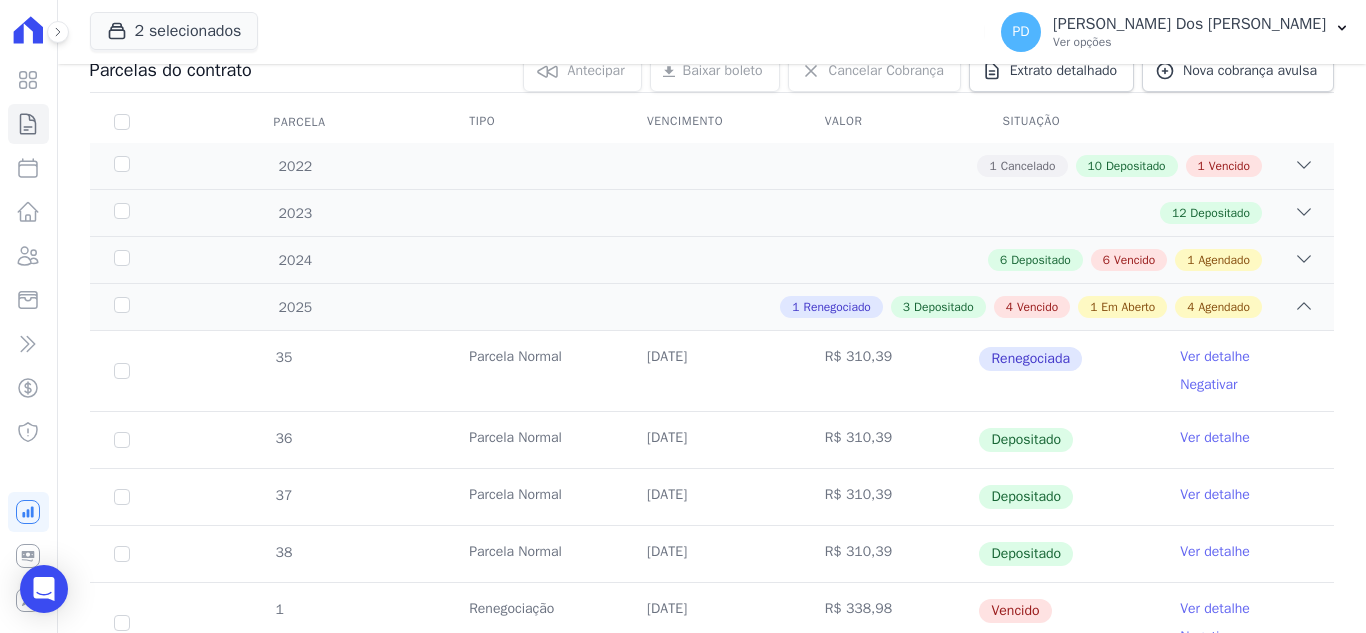 scroll, scrollTop: 232, scrollLeft: 0, axis: vertical 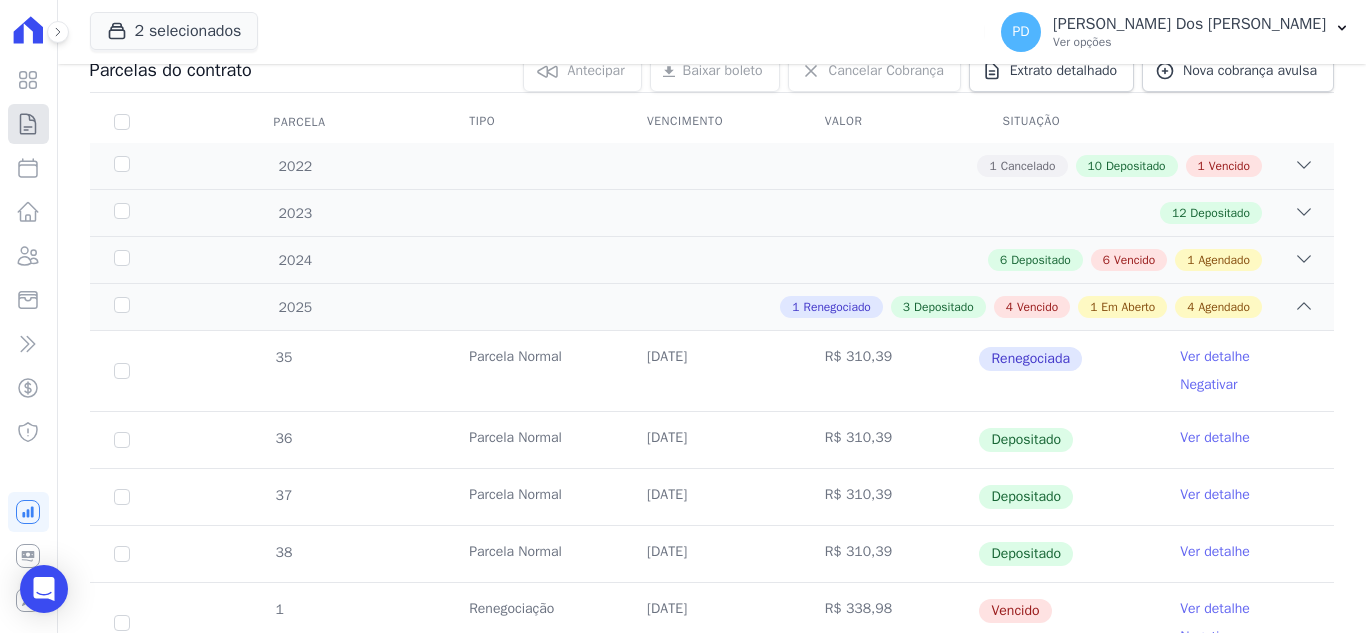 click 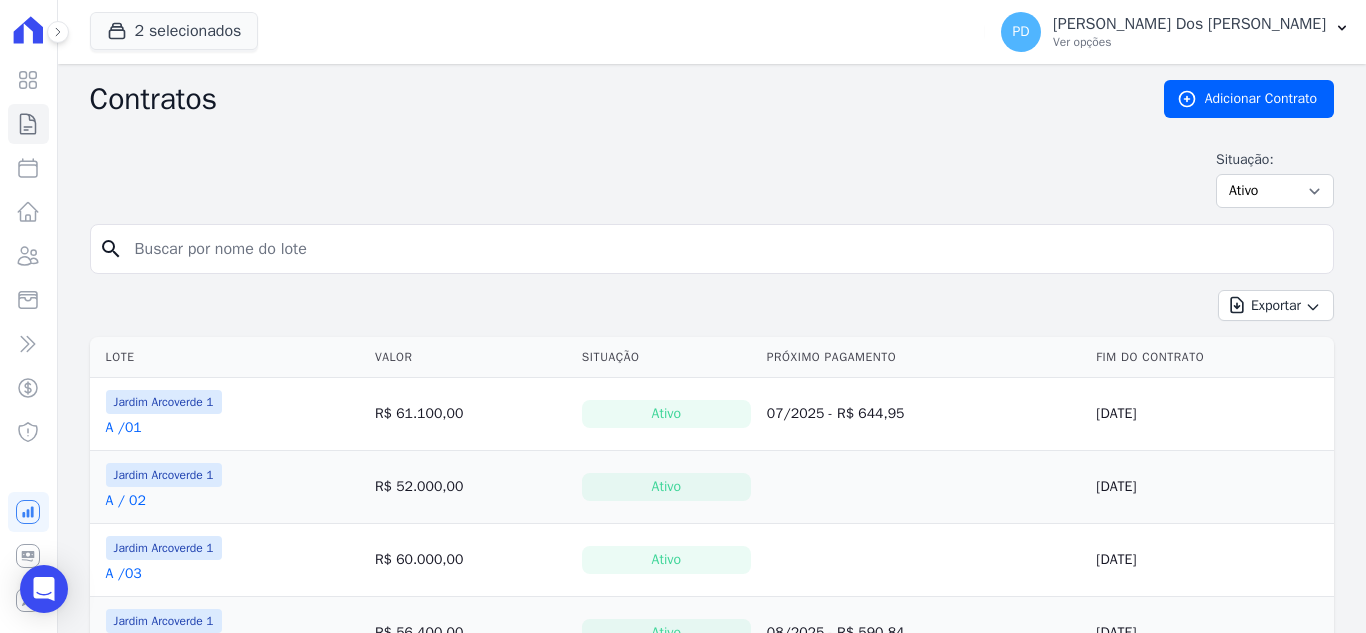 click at bounding box center [724, 249] 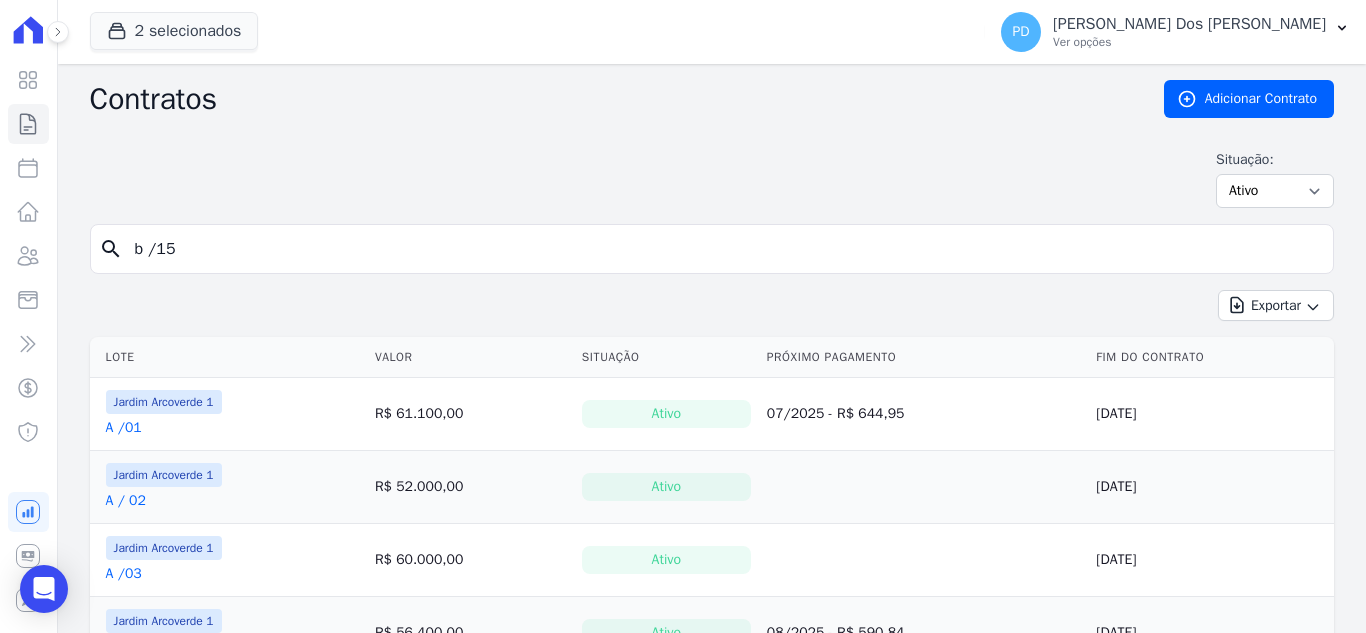 type on "b /15" 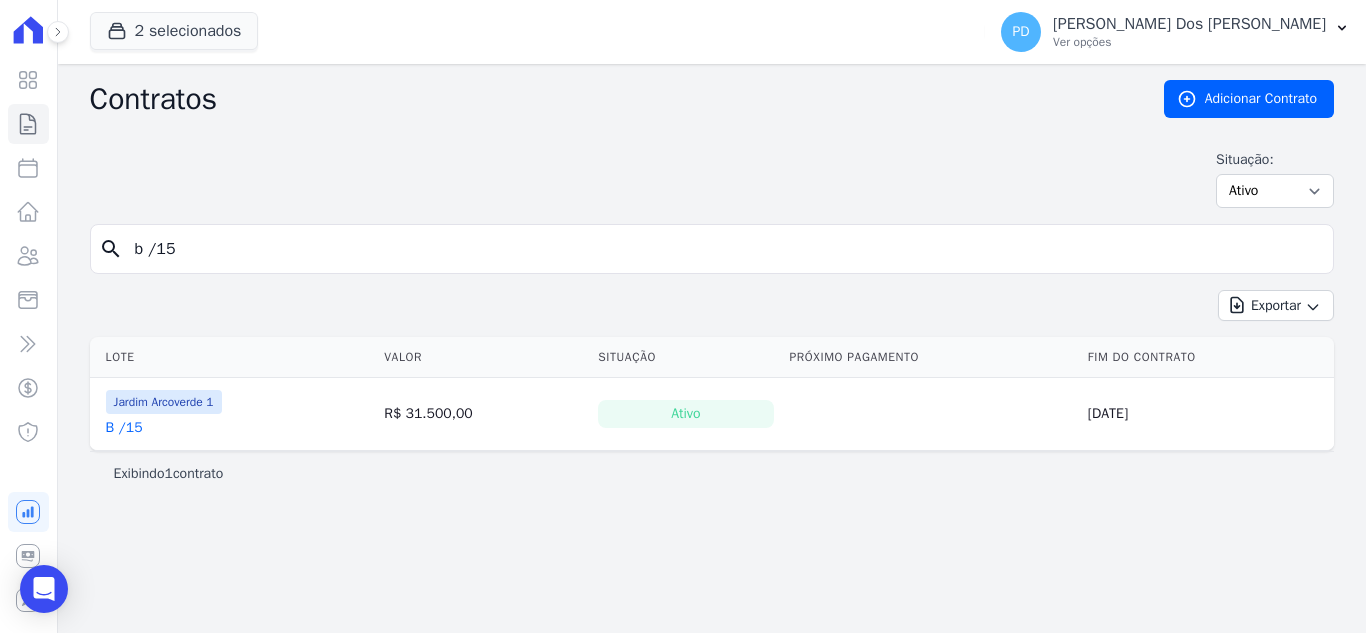 click on "B /15" at bounding box center (124, 428) 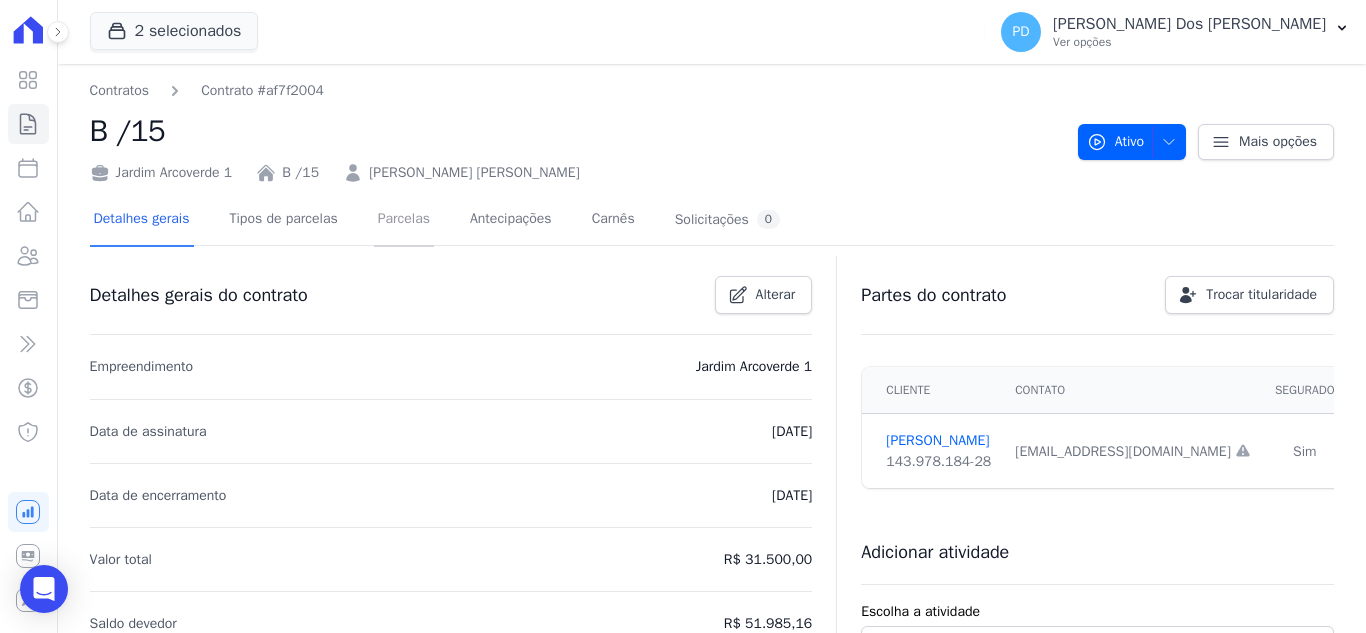 click on "Parcelas" at bounding box center (404, 220) 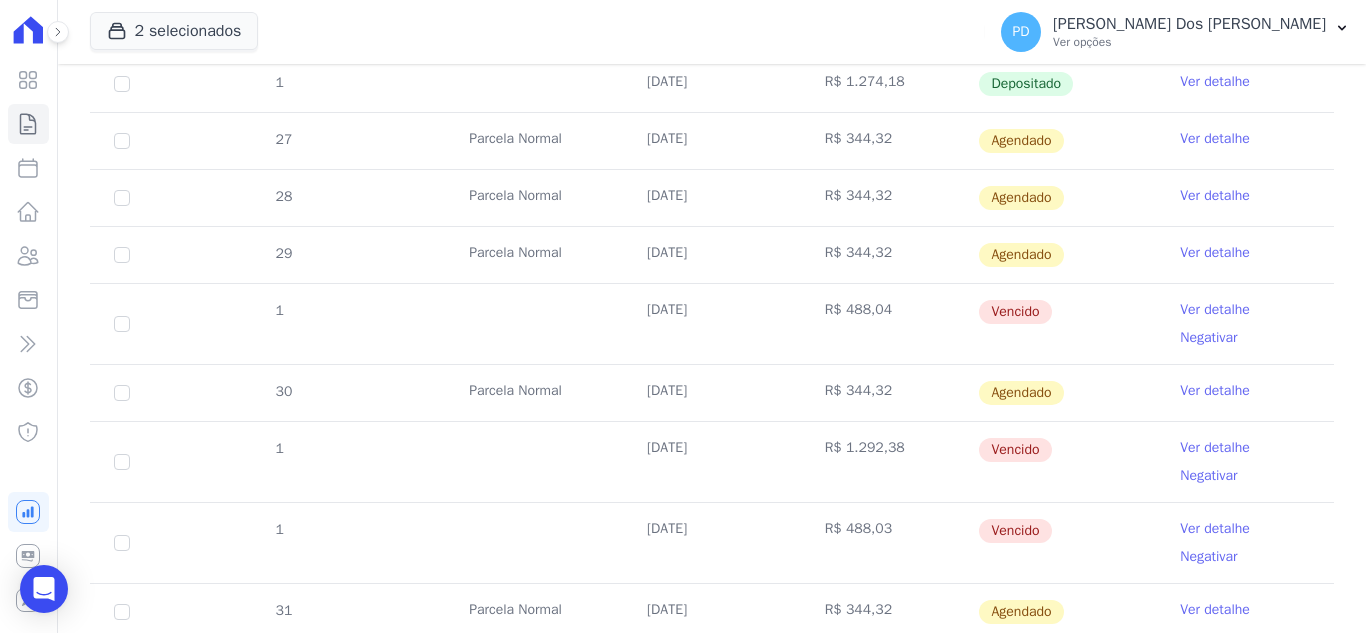 scroll, scrollTop: 700, scrollLeft: 0, axis: vertical 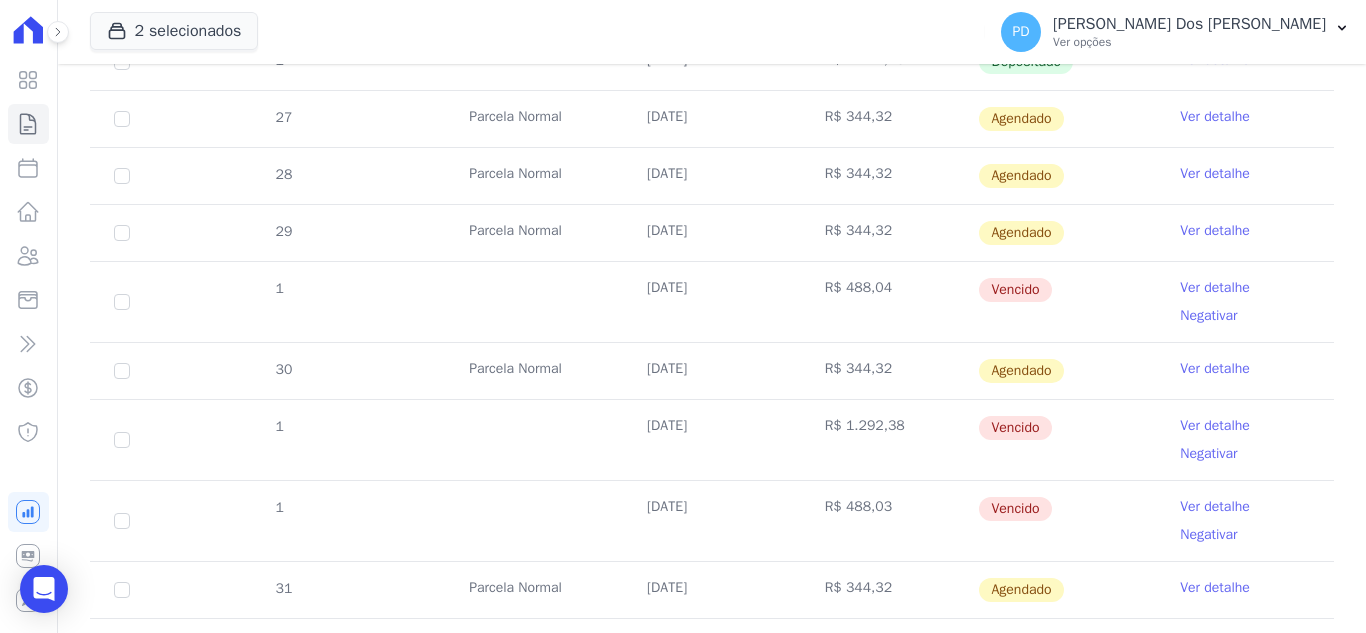 click on "Ver detalhe" at bounding box center [1215, 288] 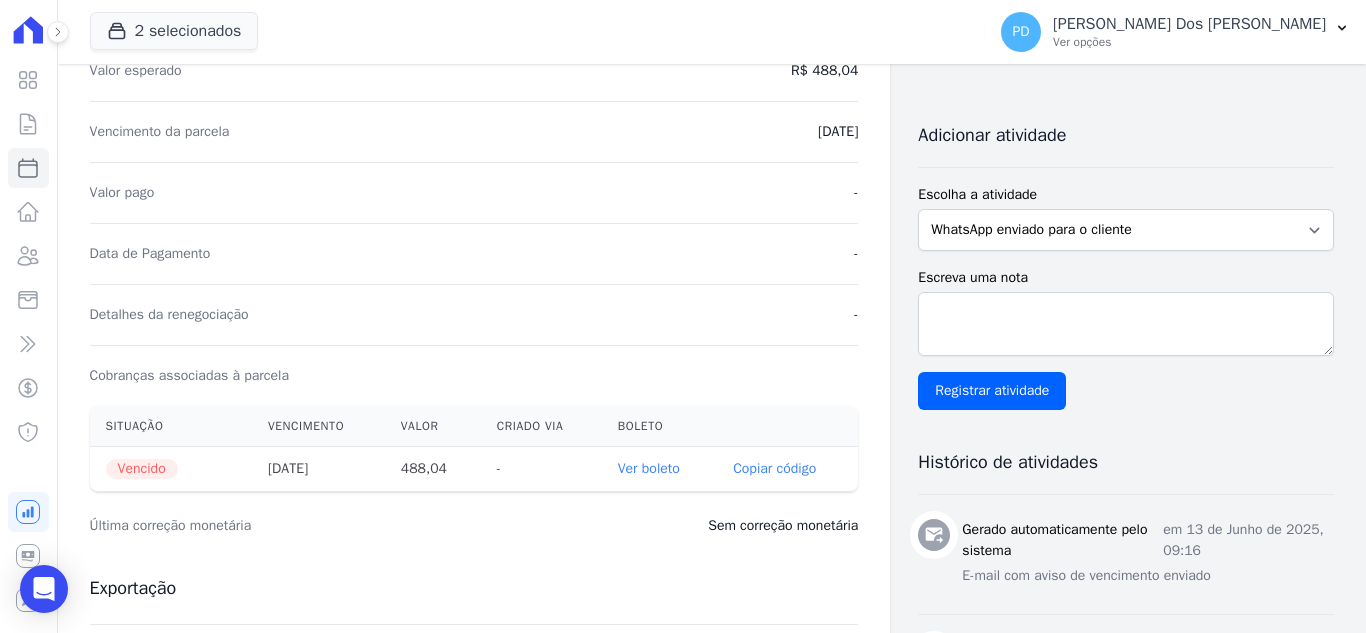 scroll, scrollTop: 500, scrollLeft: 0, axis: vertical 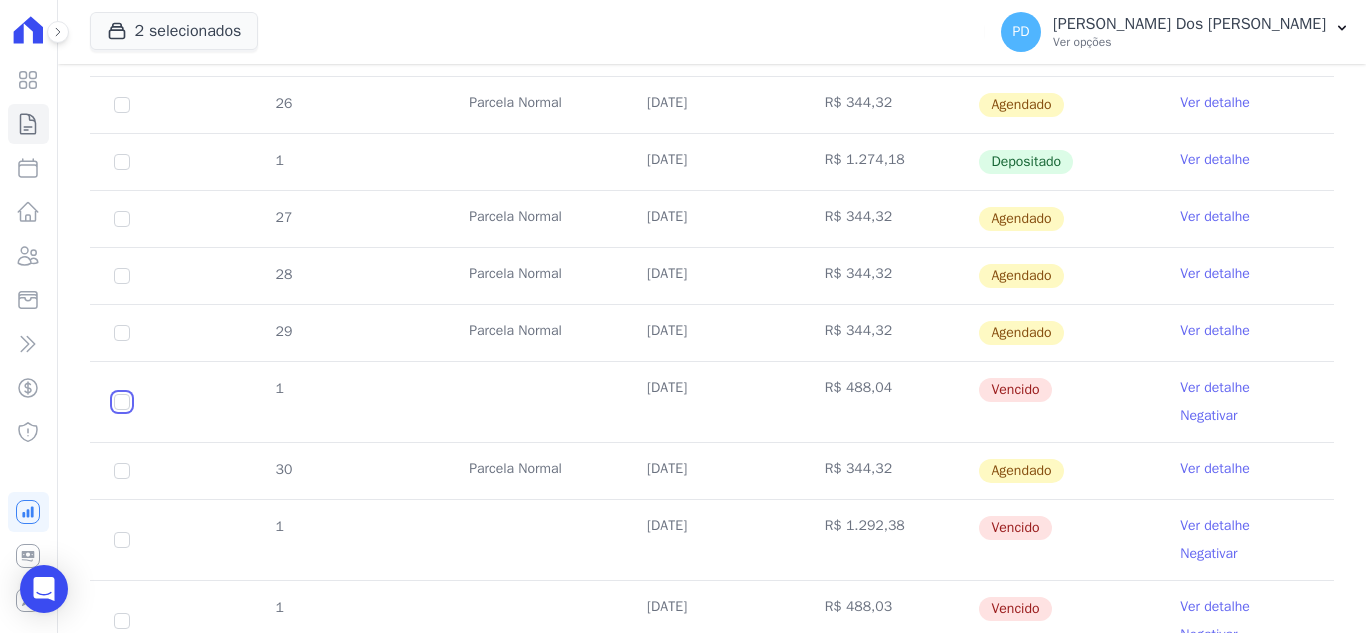click at bounding box center (122, 48) 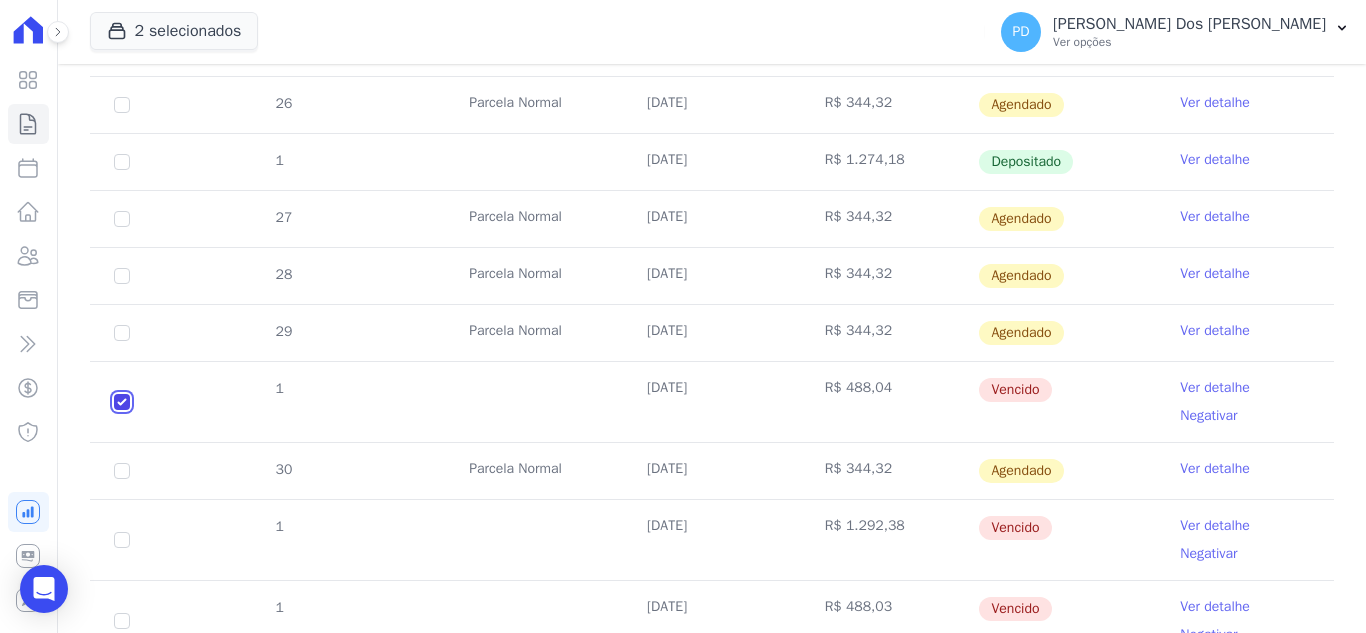 checkbox on "true" 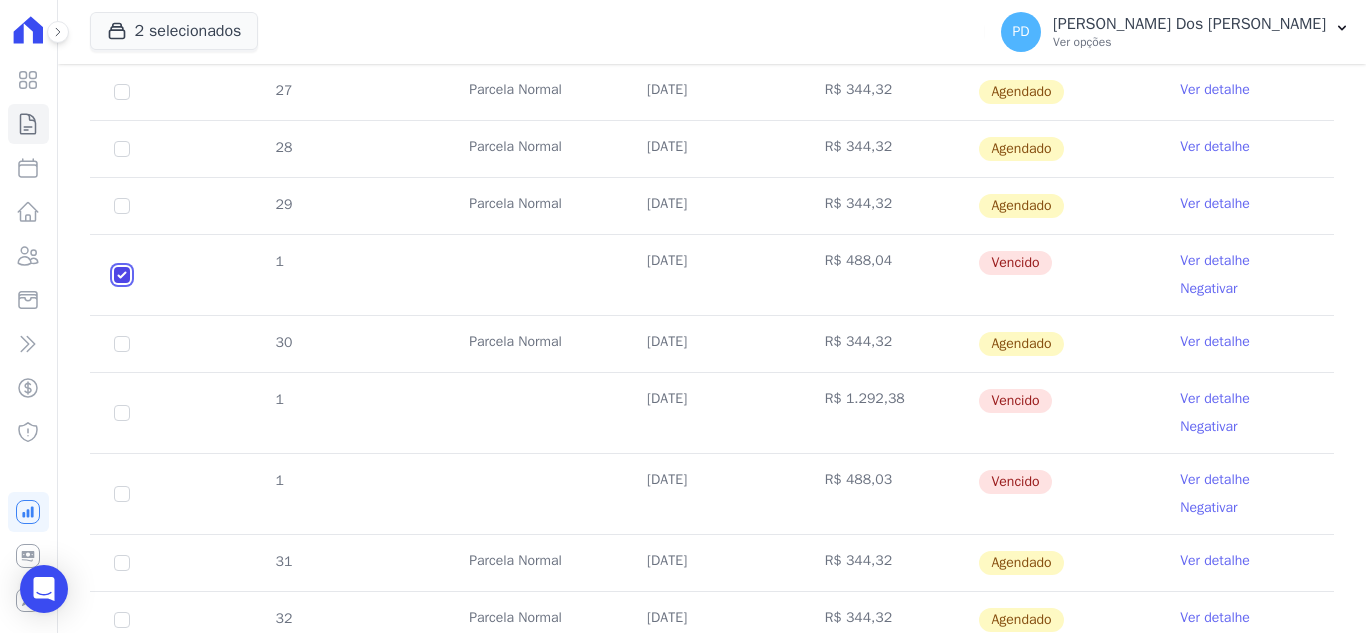 scroll, scrollTop: 816, scrollLeft: 0, axis: vertical 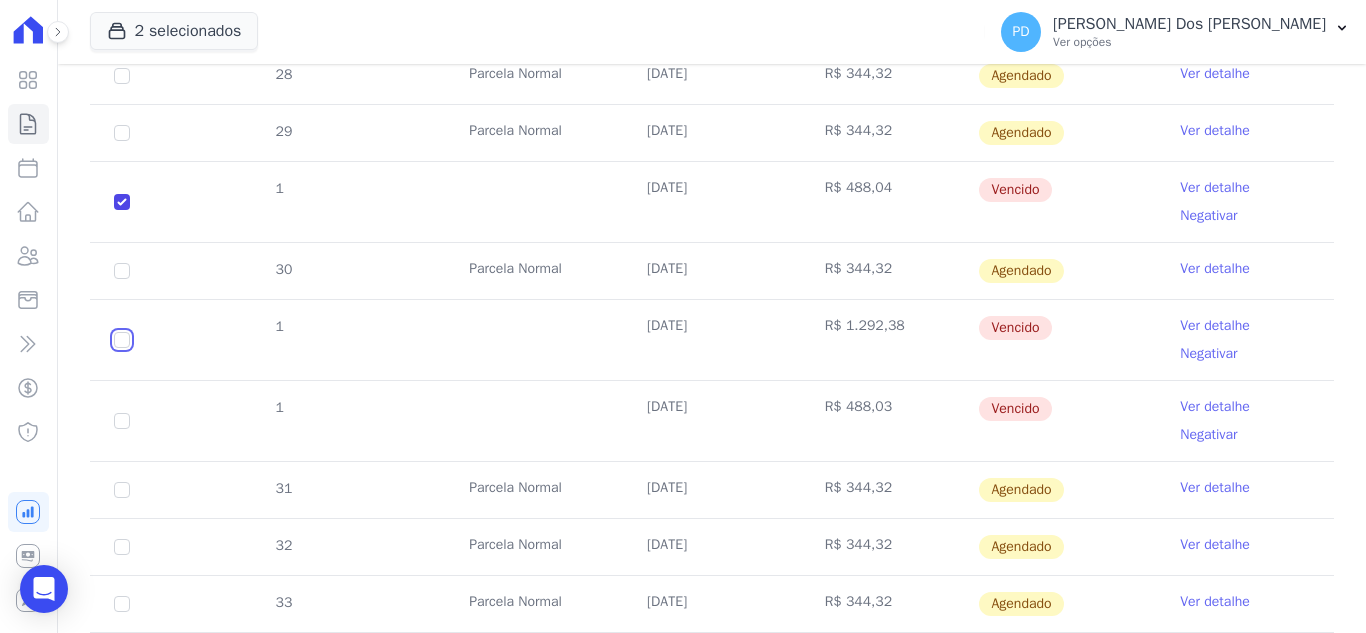 click at bounding box center [122, -152] 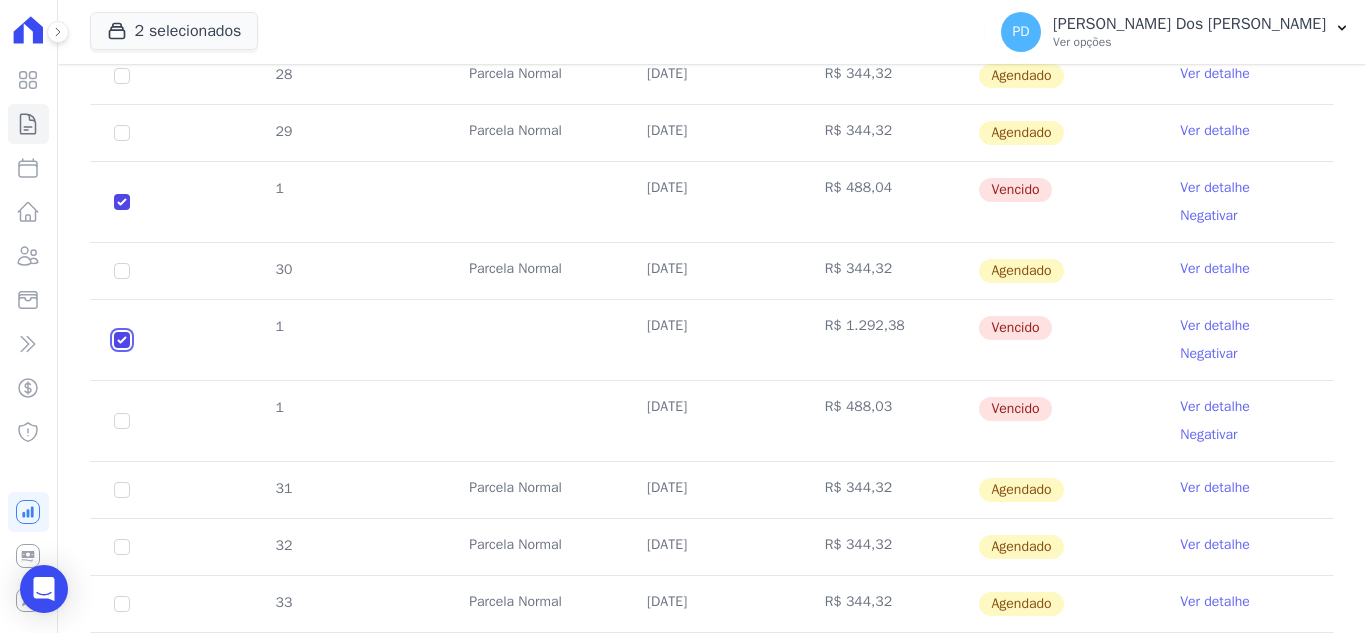 checkbox on "true" 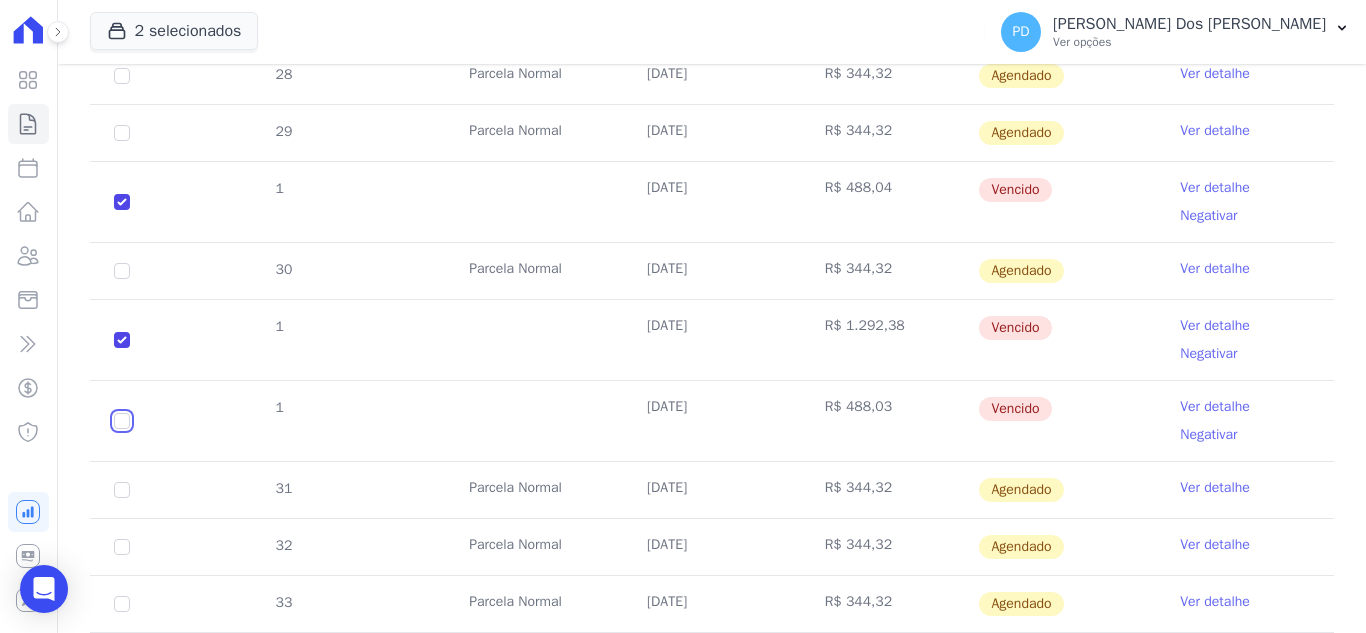 click at bounding box center [122, -152] 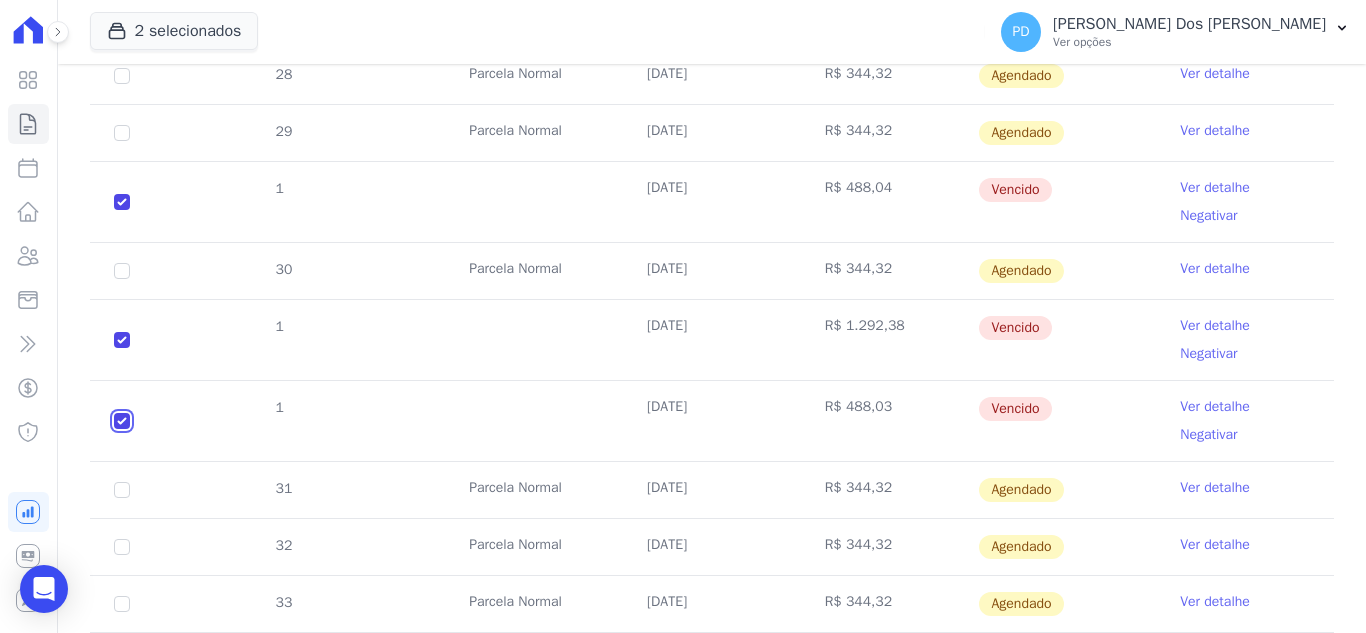 checkbox on "true" 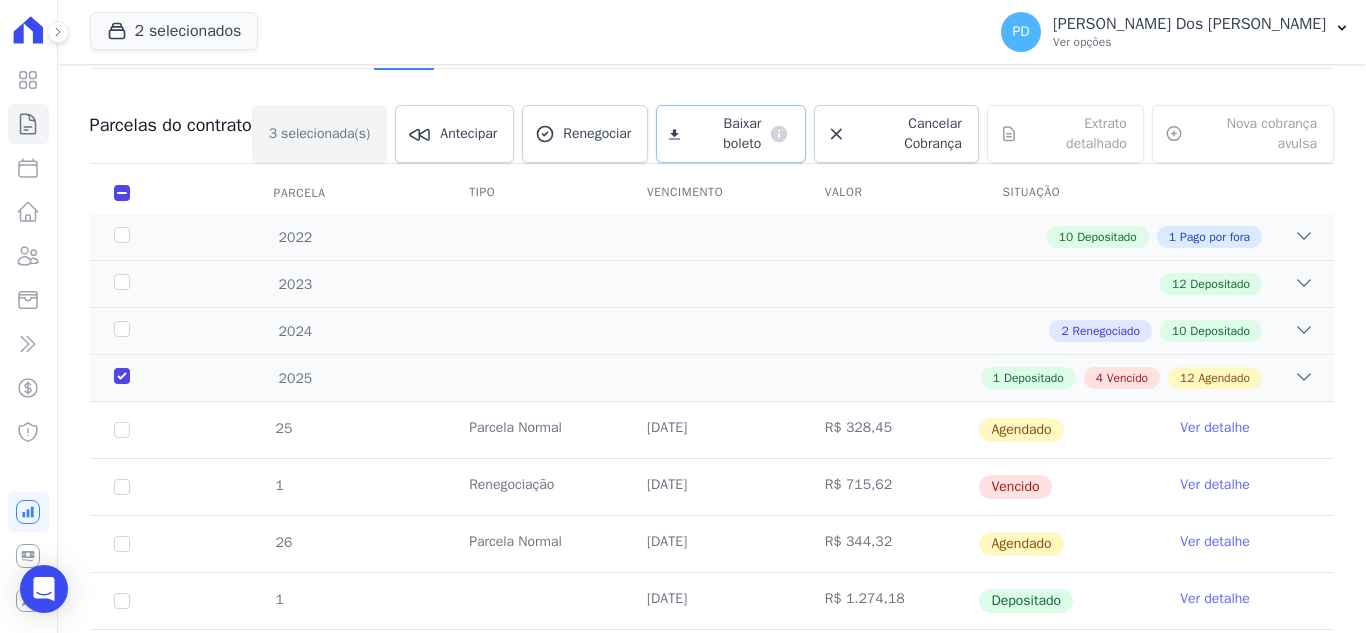 scroll, scrollTop: 116, scrollLeft: 0, axis: vertical 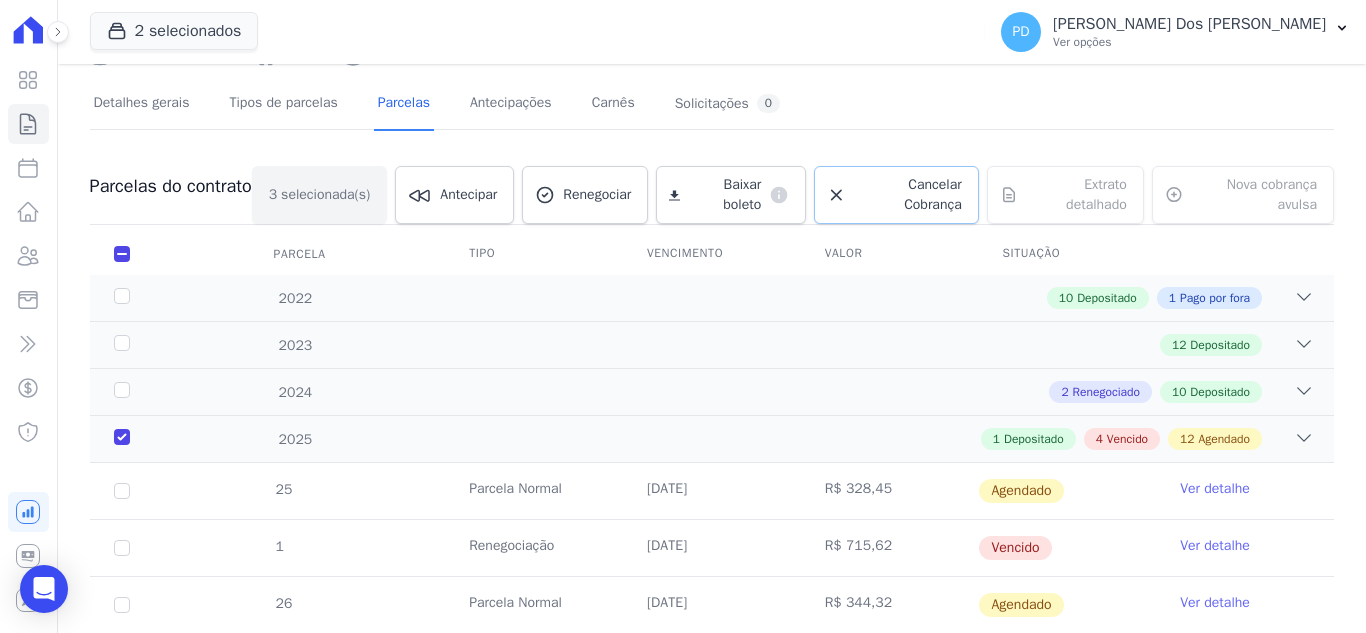 click on "Cancelar Cobrança" at bounding box center [908, 195] 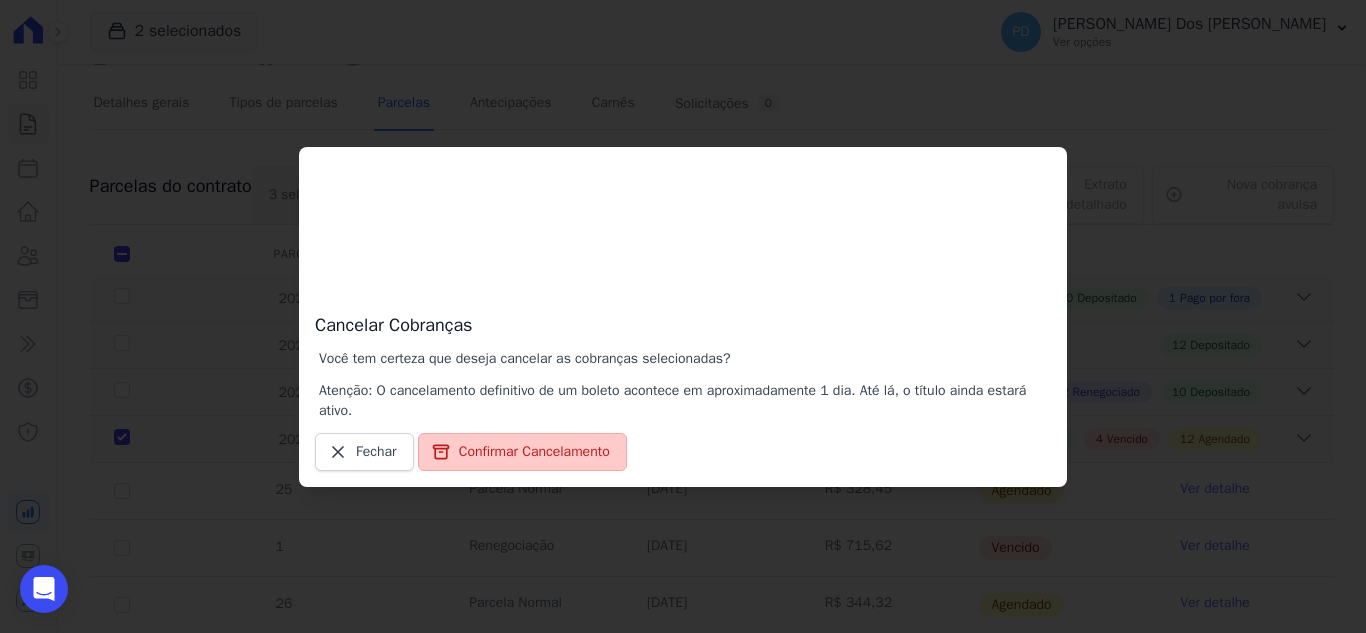 click on "Confirmar Cancelamento" at bounding box center (522, 452) 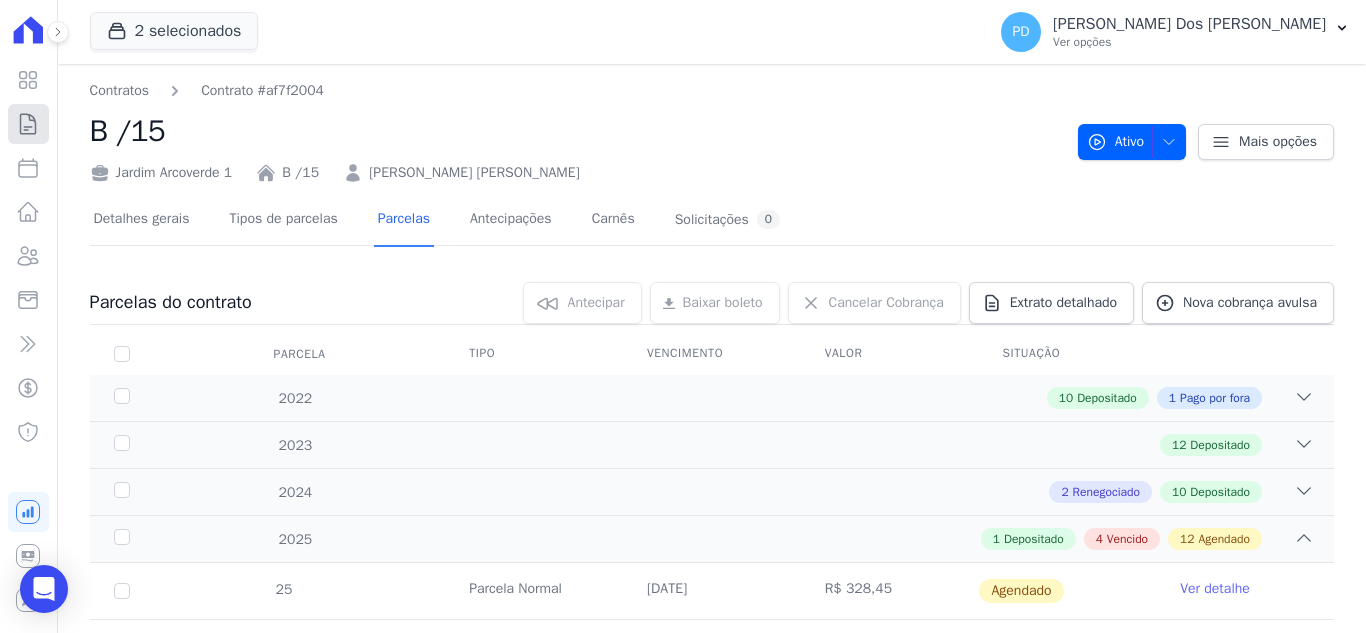 click 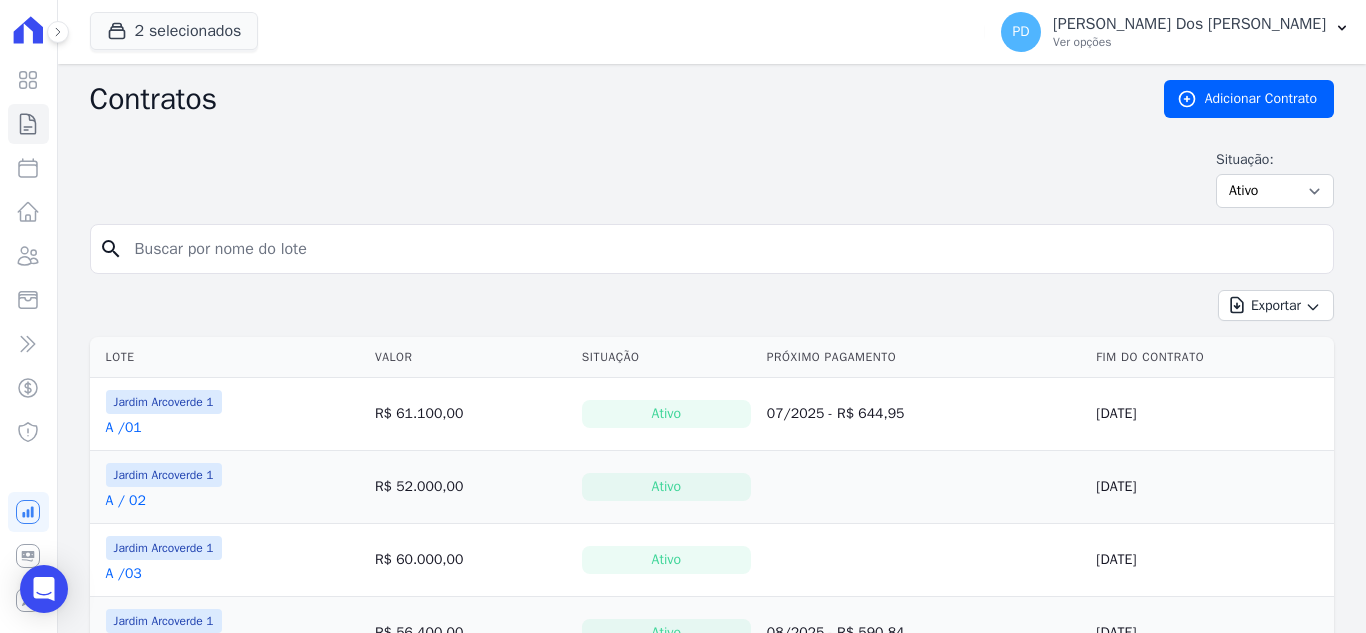 click at bounding box center (724, 249) 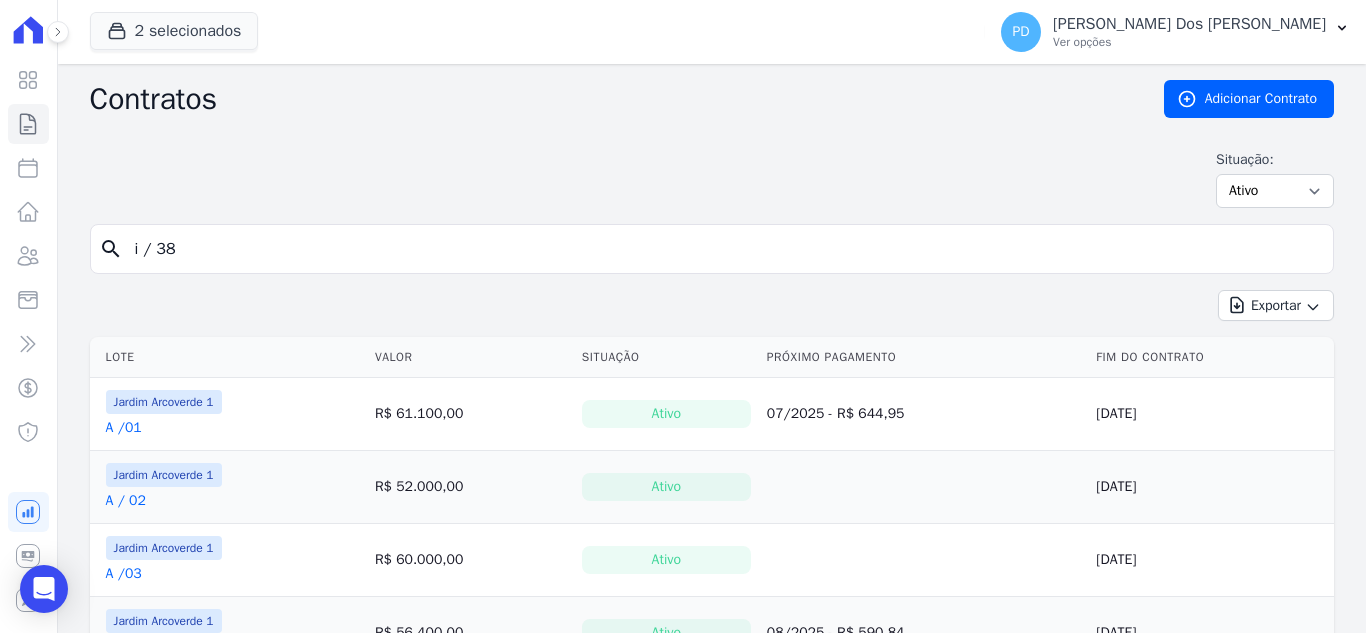 type on "i / 38" 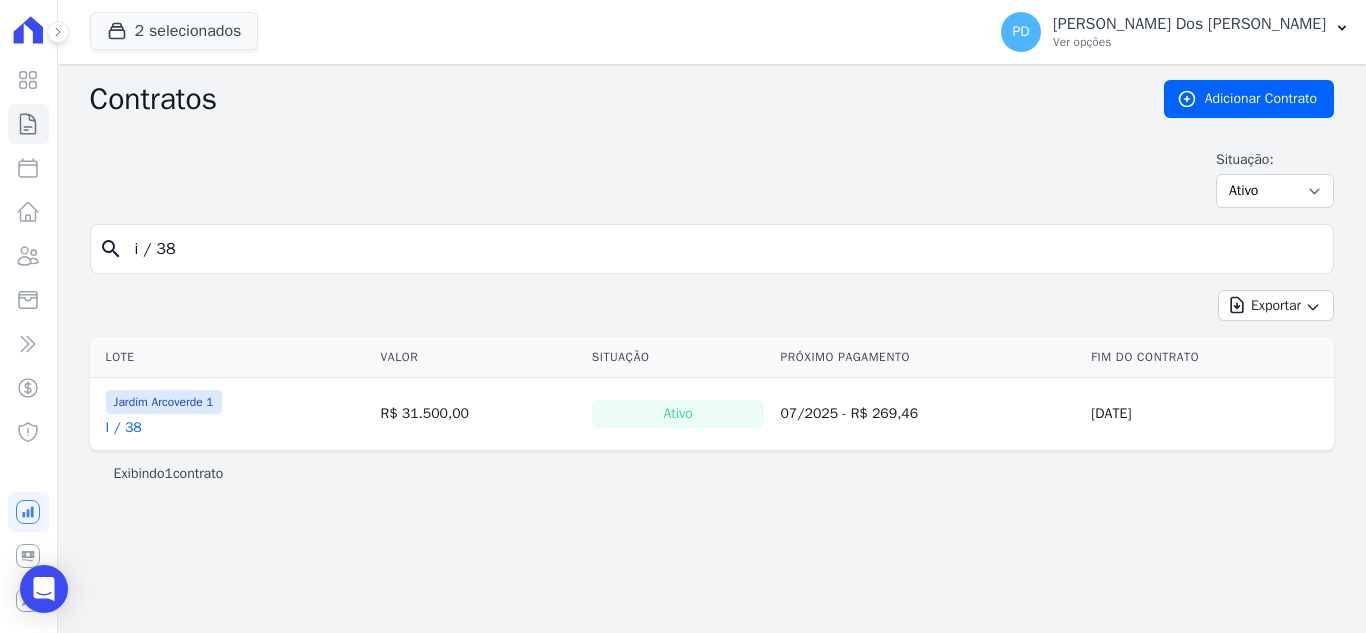 click on "I / 38" at bounding box center [124, 428] 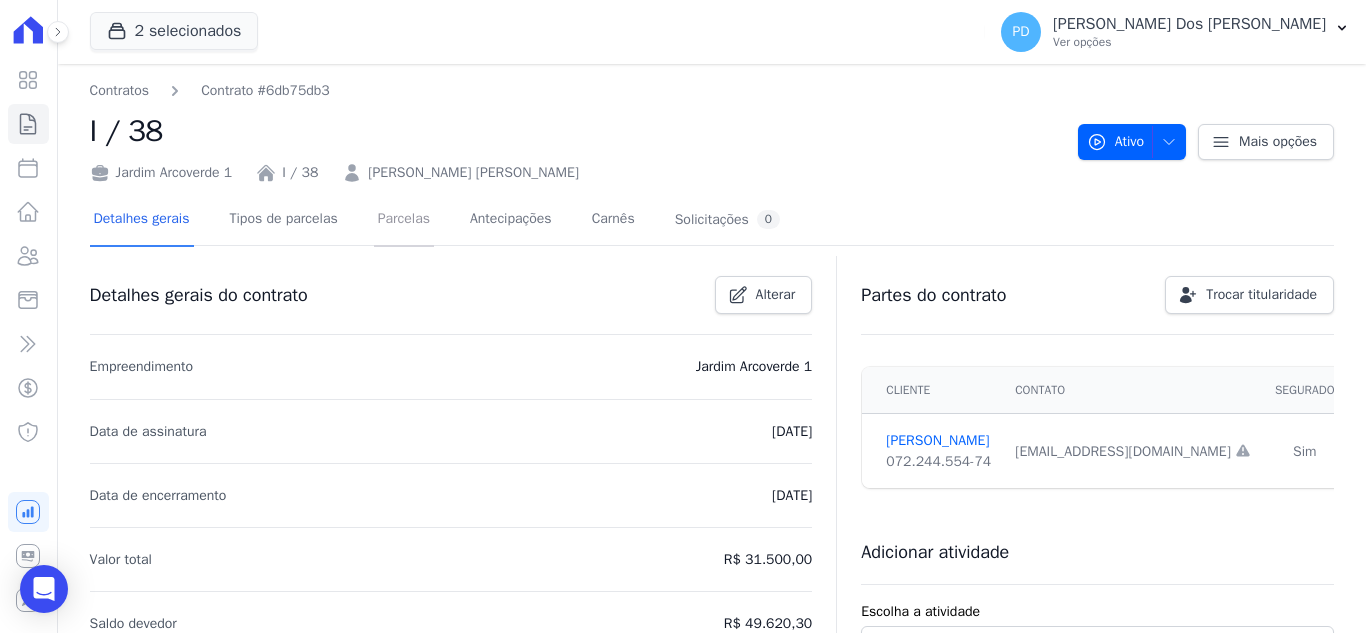 click on "Parcelas" at bounding box center (404, 220) 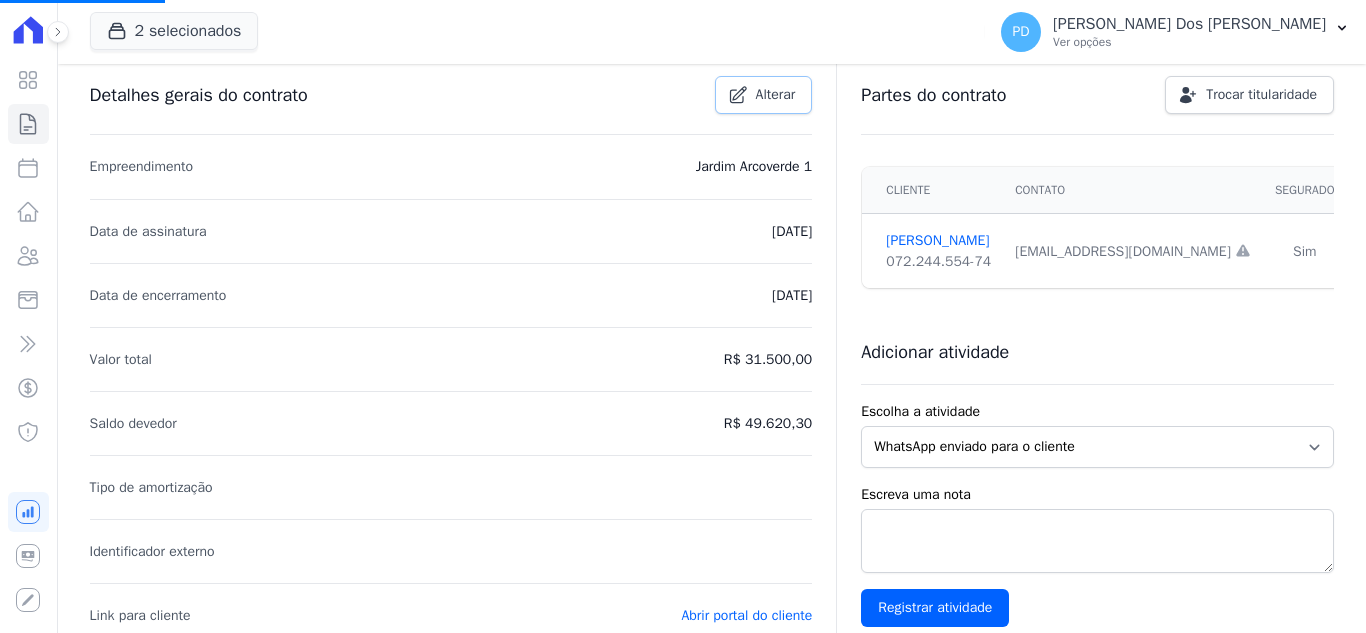 scroll, scrollTop: 300, scrollLeft: 0, axis: vertical 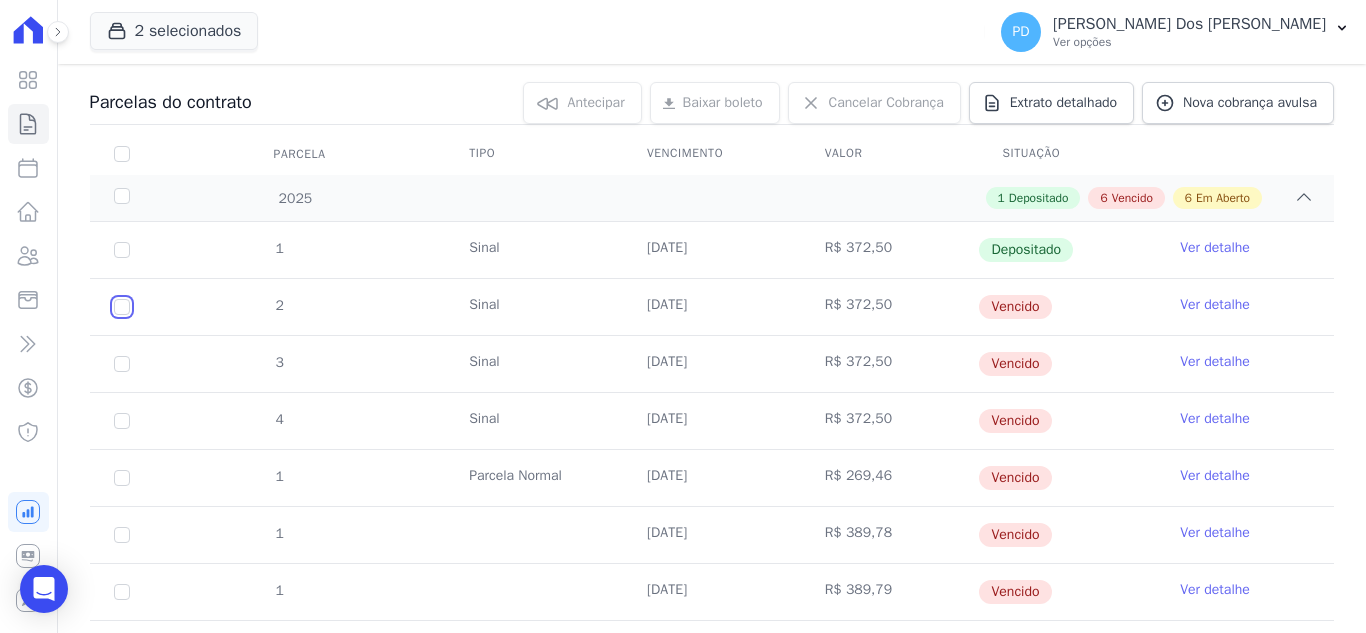 click at bounding box center [122, 307] 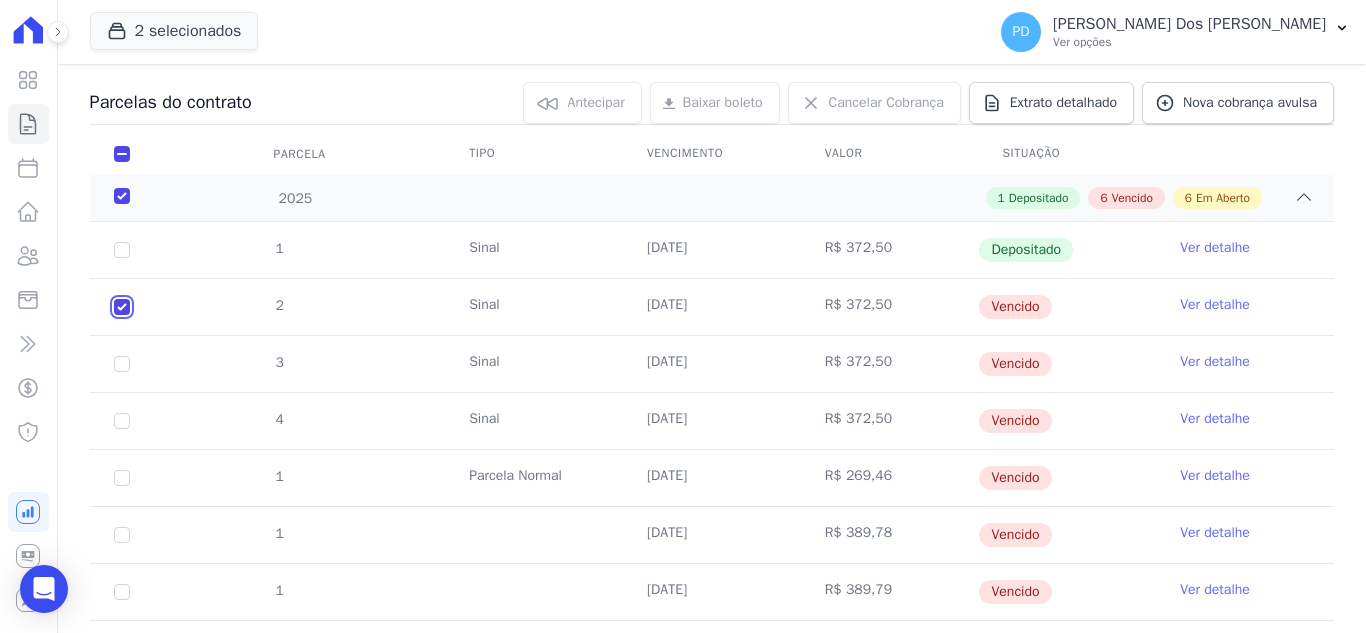 checkbox on "true" 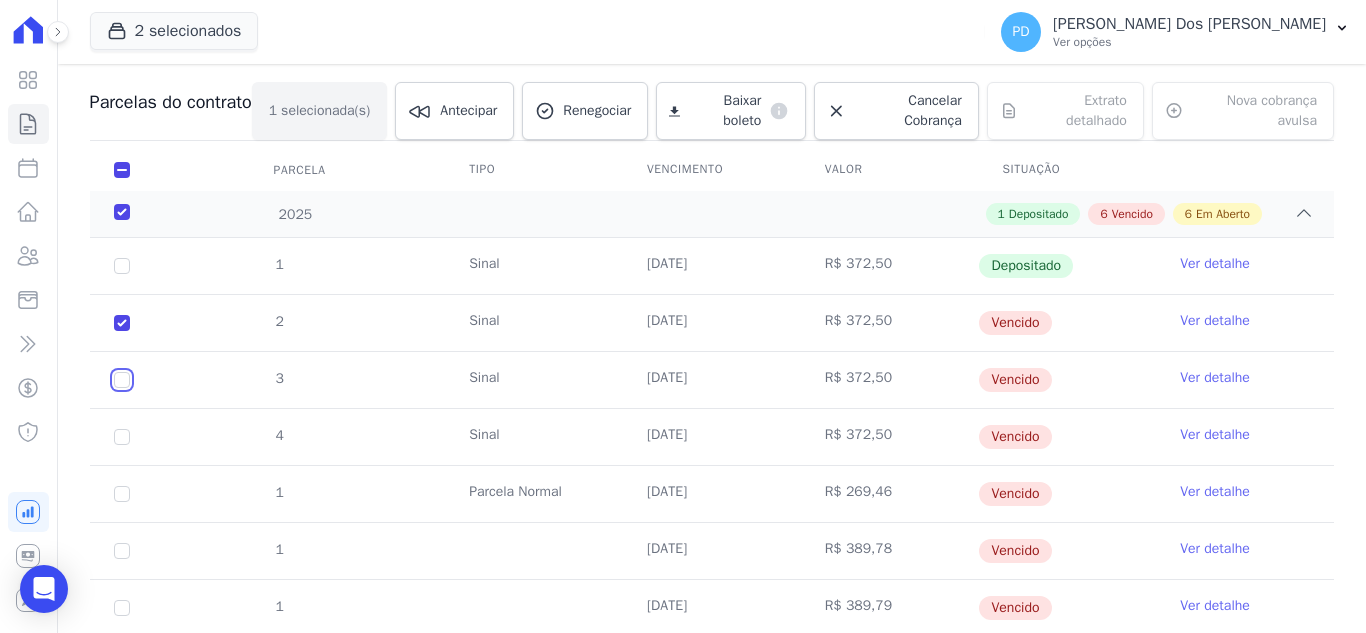 click at bounding box center (122, 323) 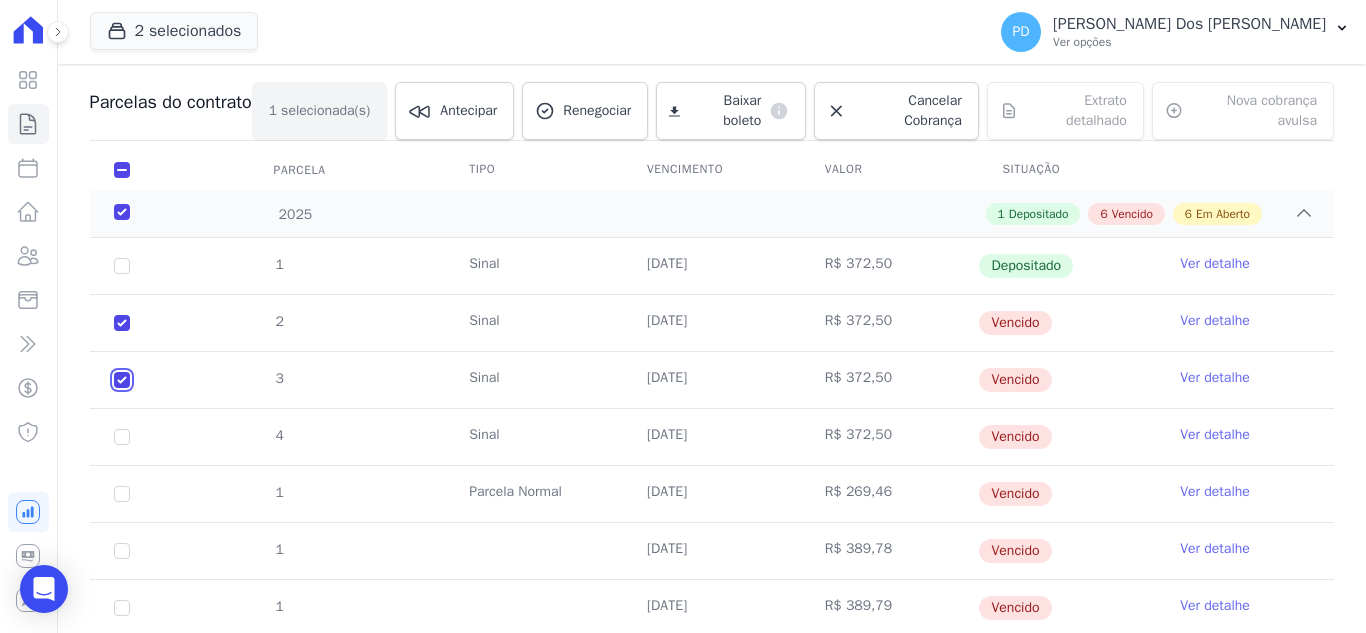 checkbox on "true" 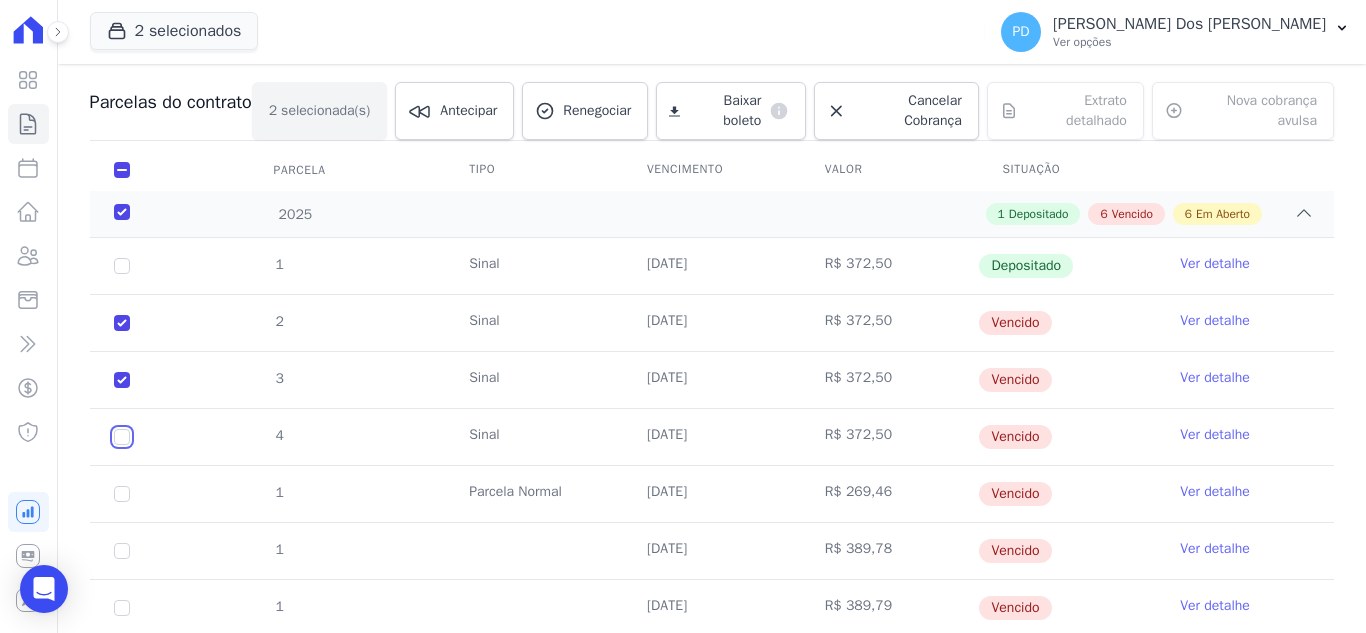 click at bounding box center (122, 323) 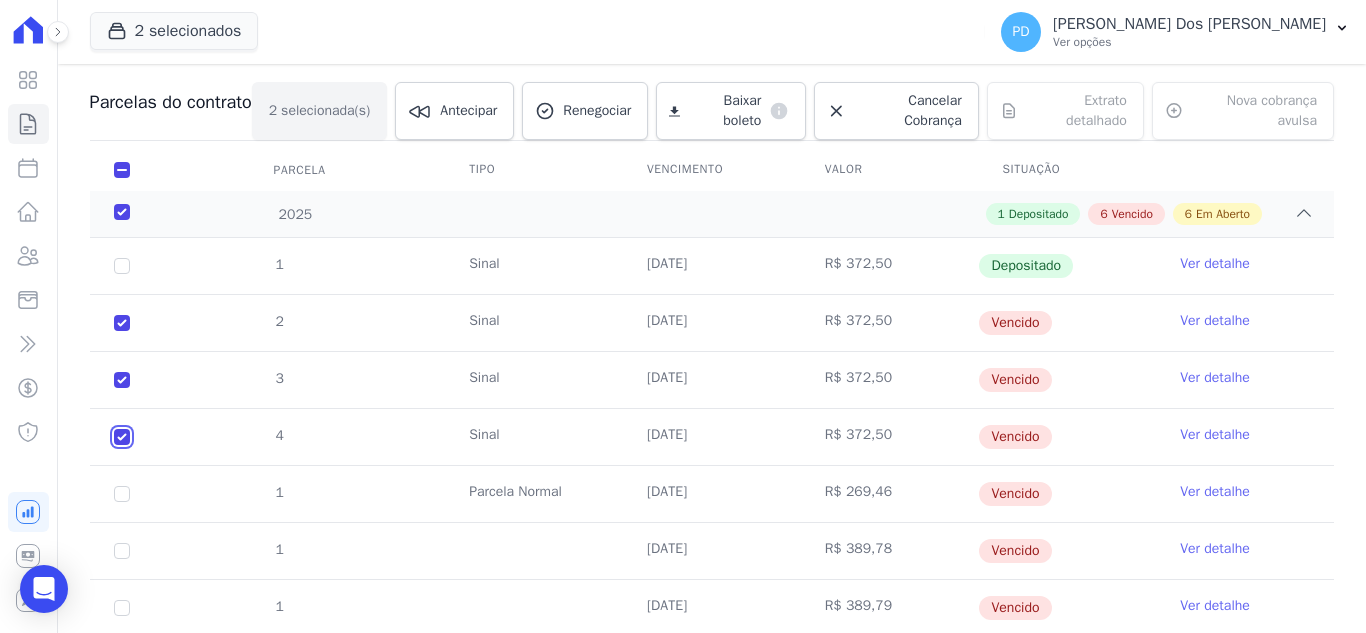 checkbox on "true" 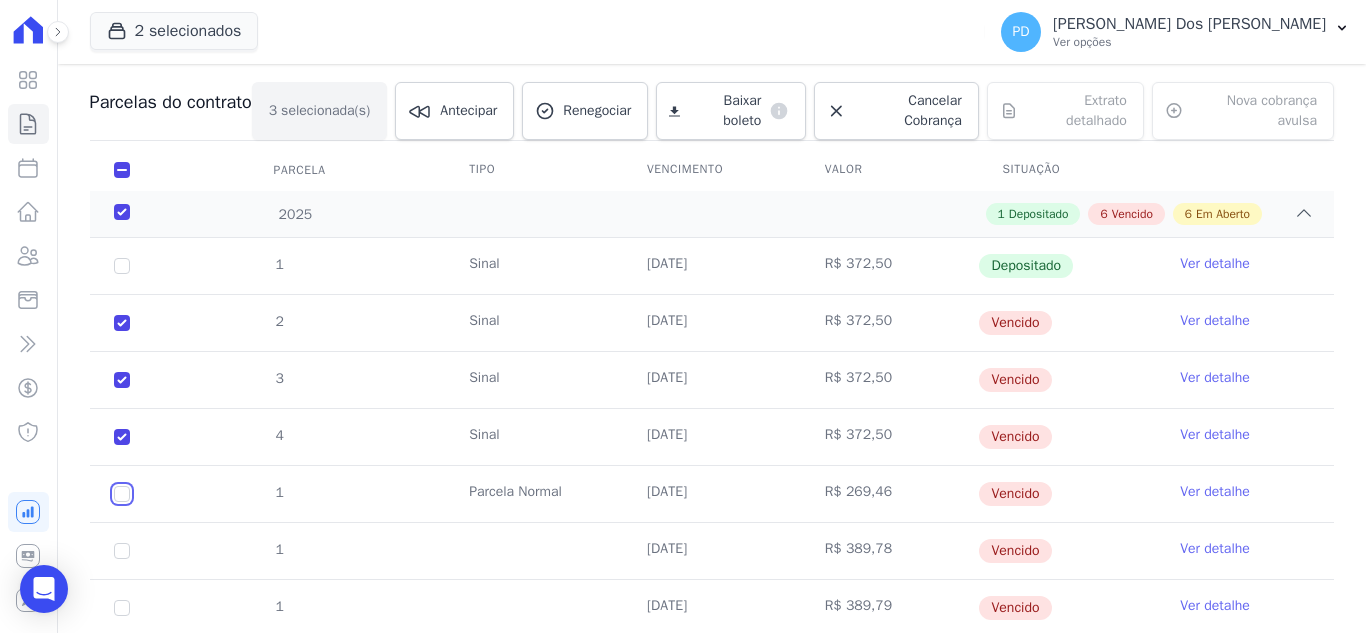 click at bounding box center (122, 323) 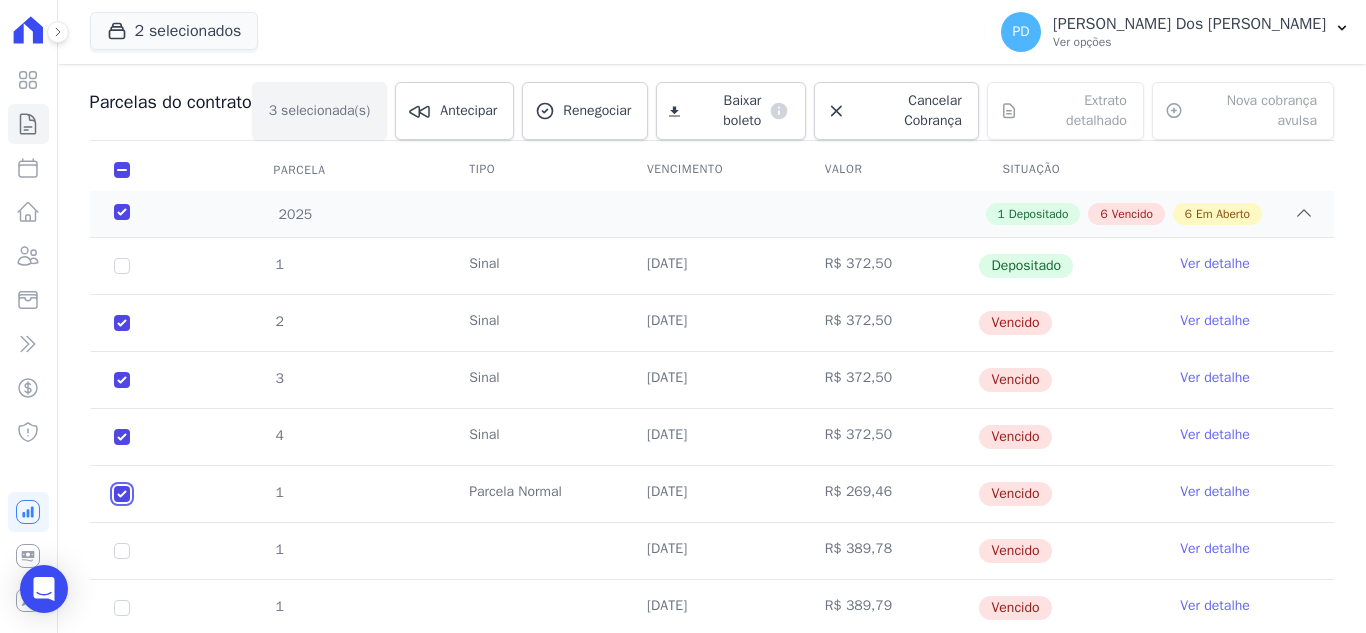checkbox on "true" 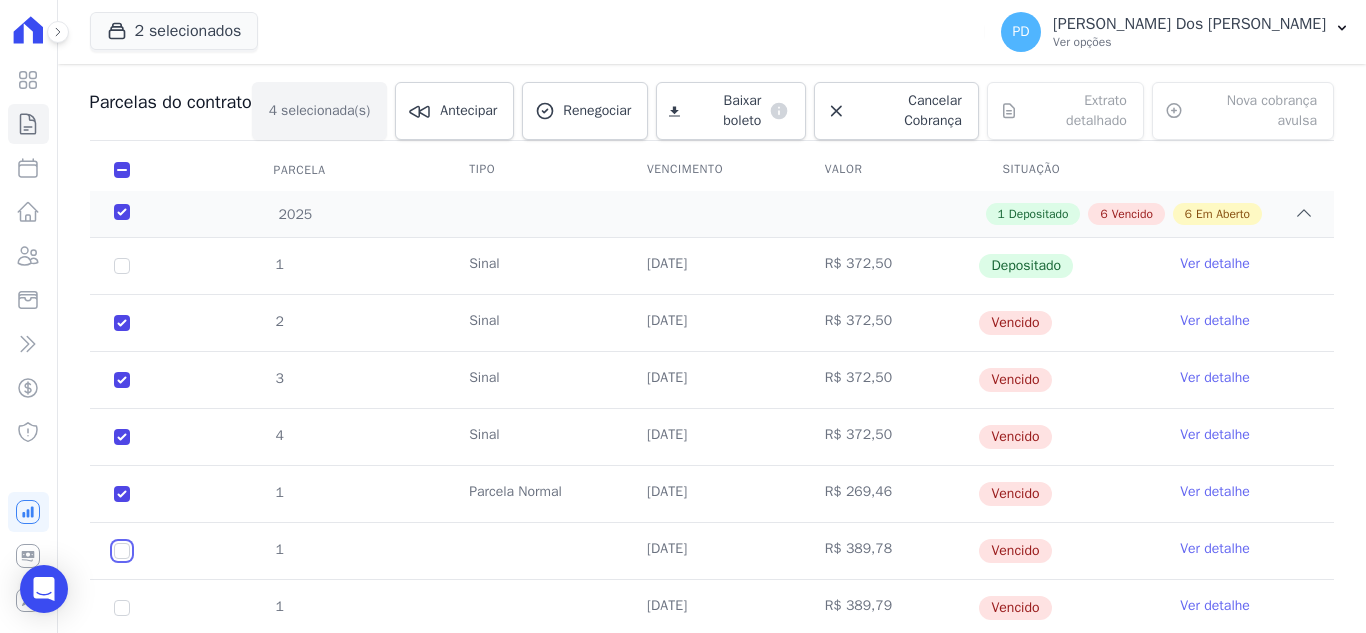 click at bounding box center (122, 323) 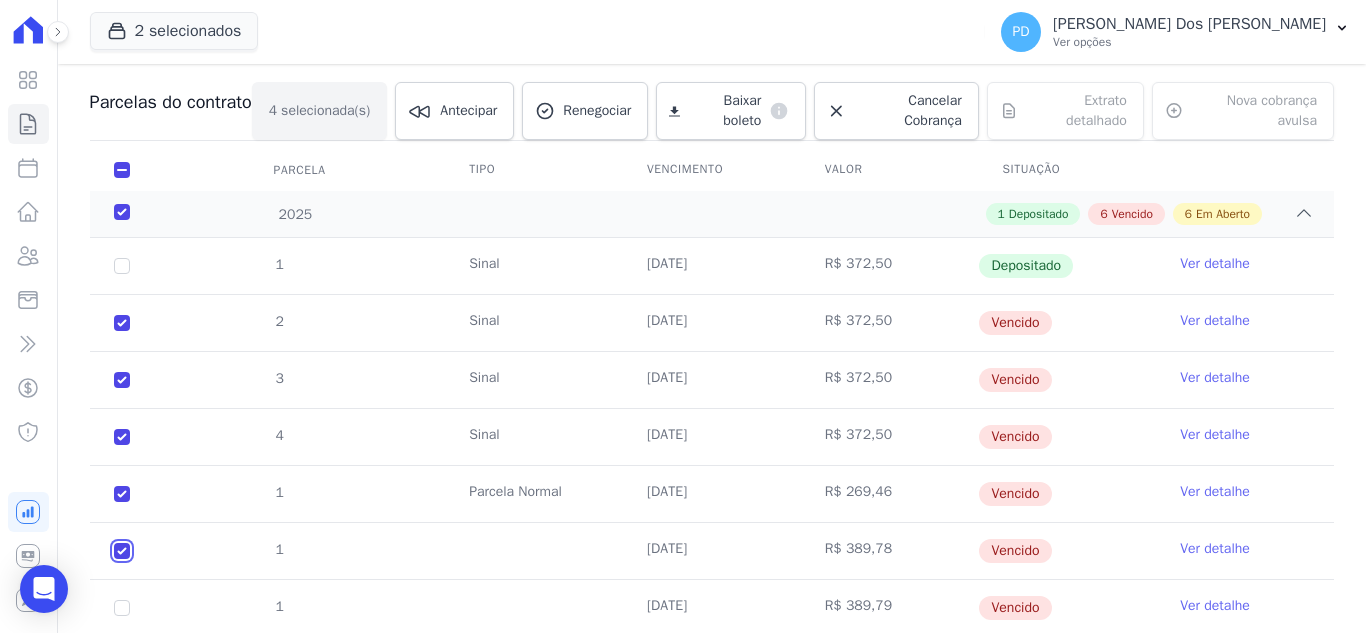 checkbox on "true" 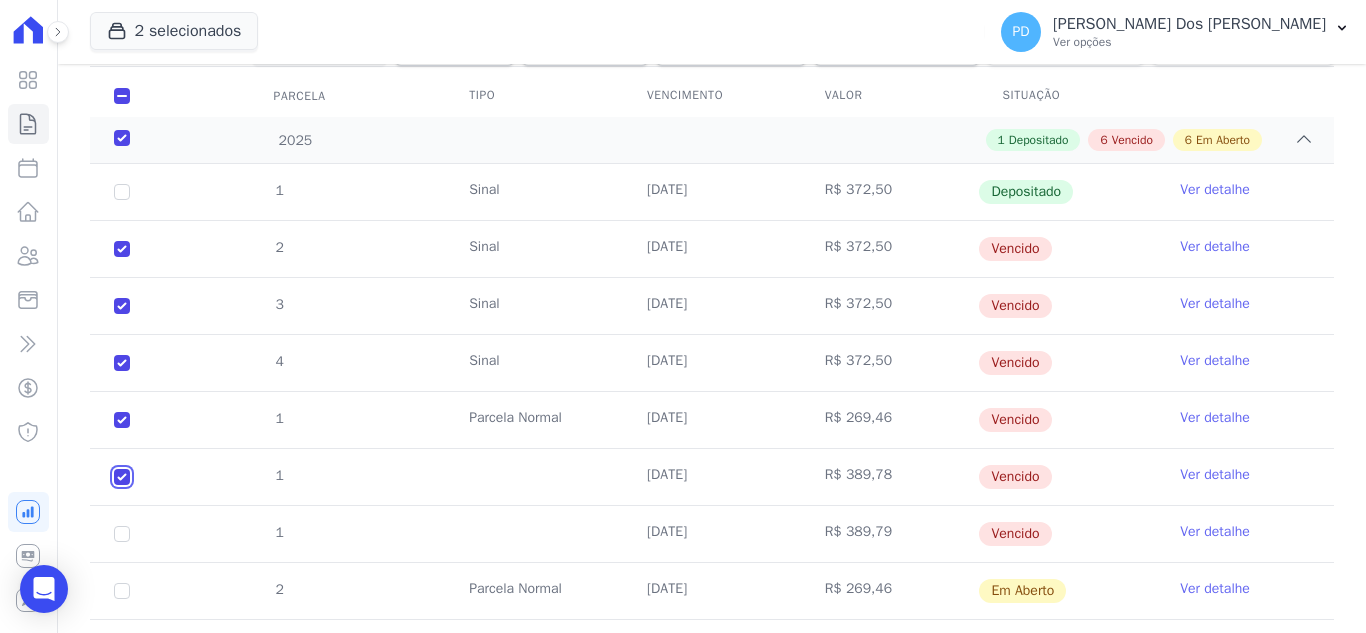 scroll, scrollTop: 500, scrollLeft: 0, axis: vertical 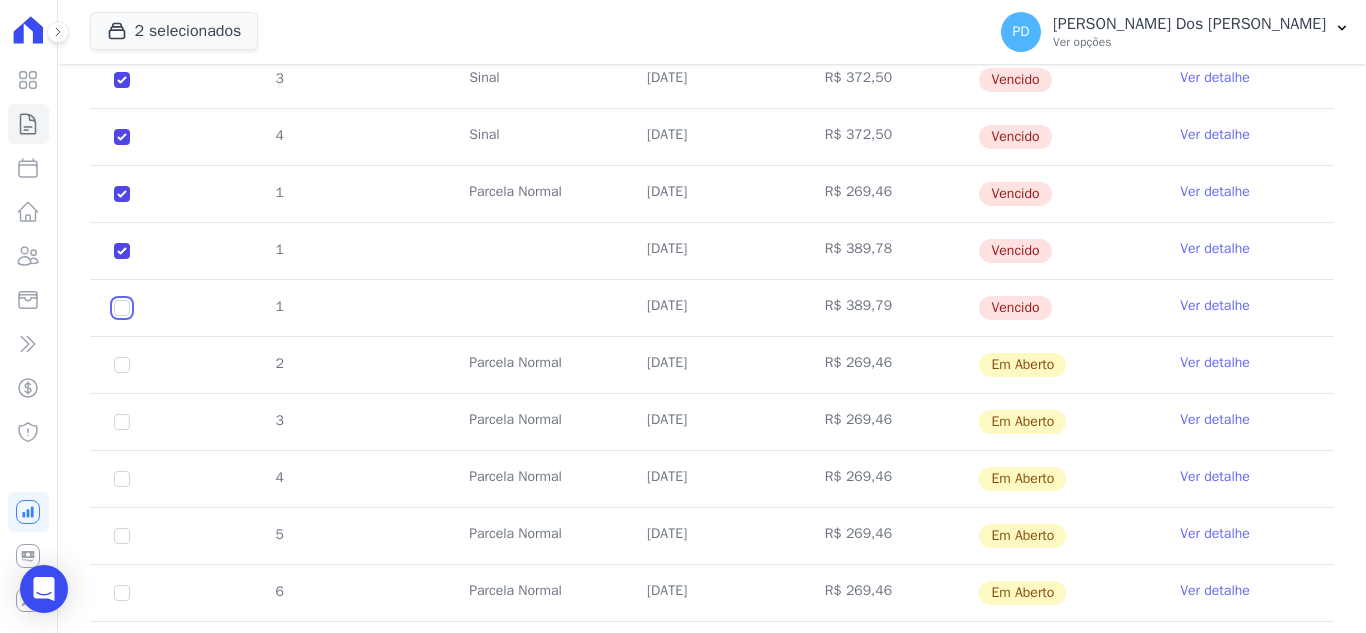 click at bounding box center [122, 23] 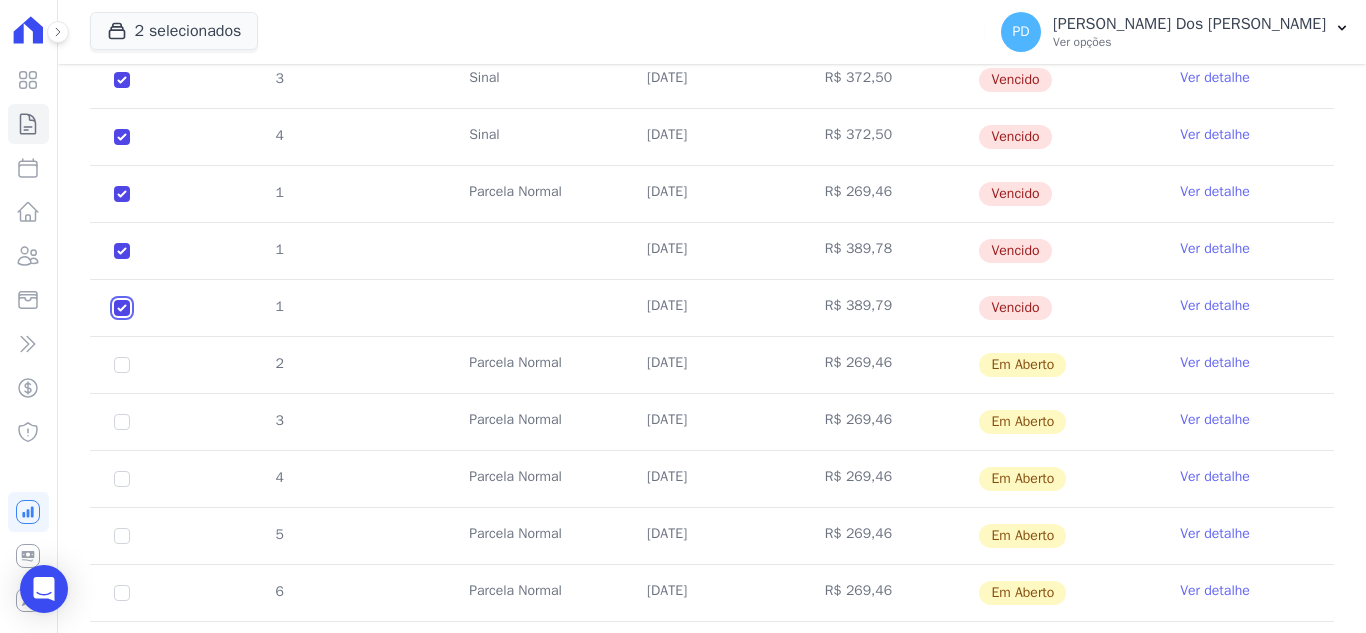 checkbox on "true" 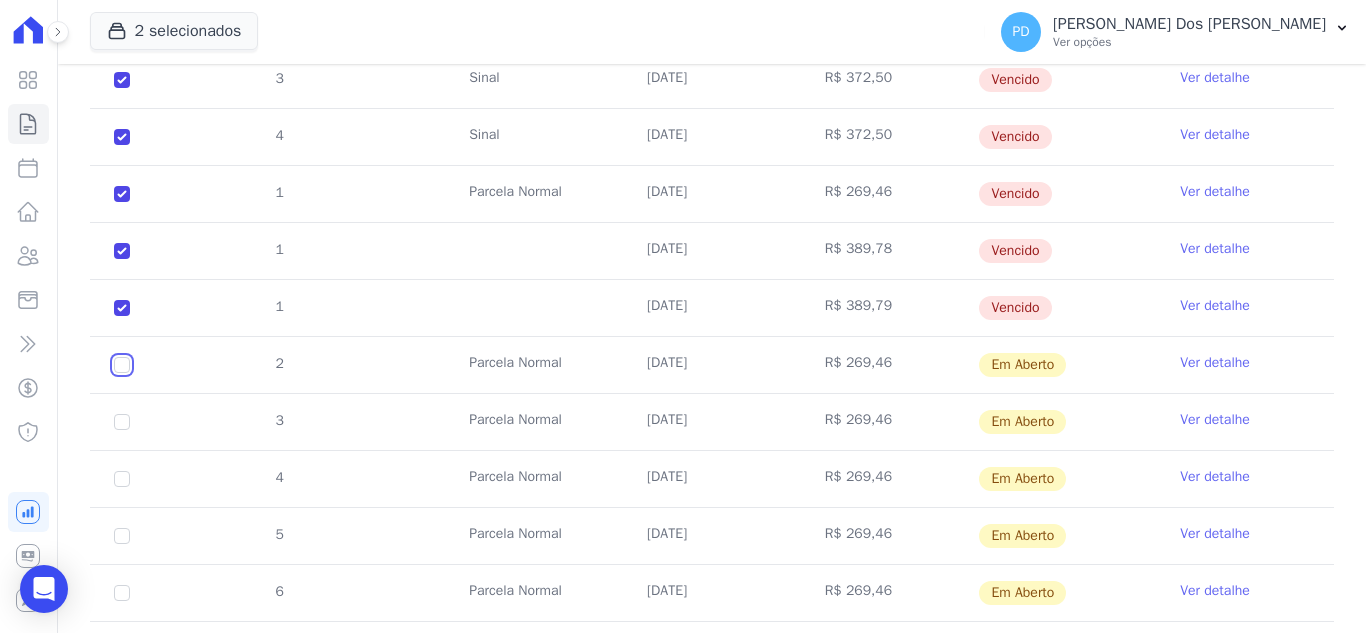 click at bounding box center [122, 365] 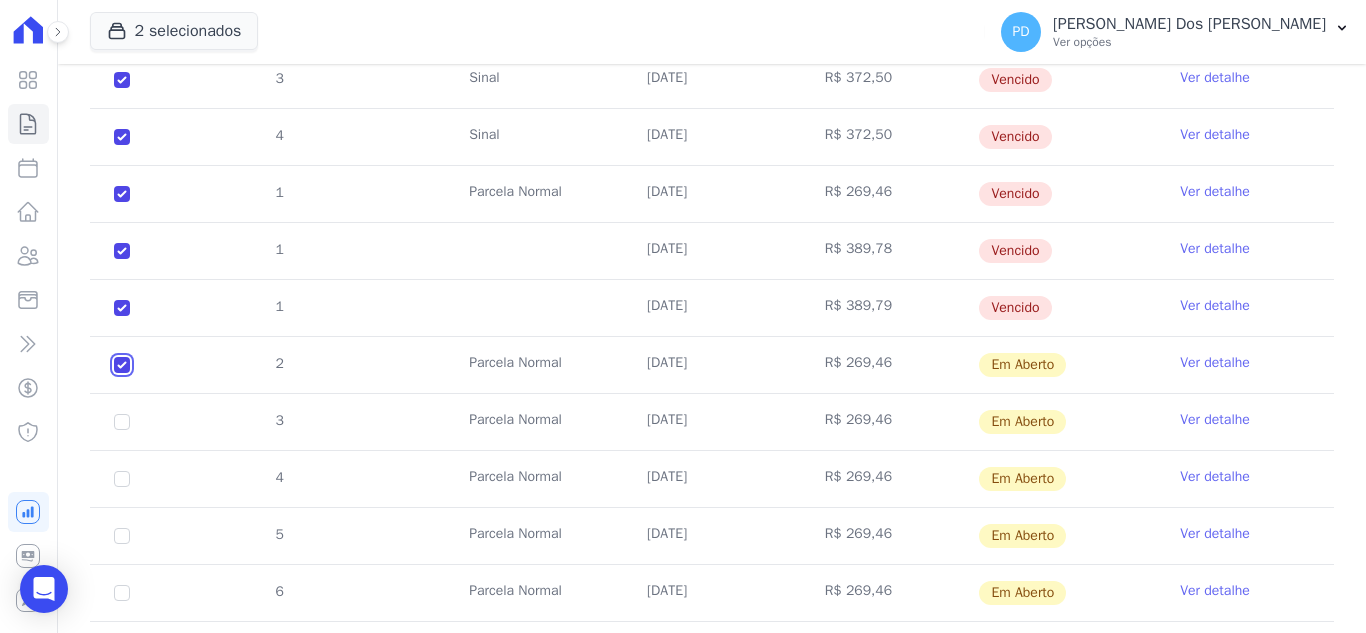 checkbox on "true" 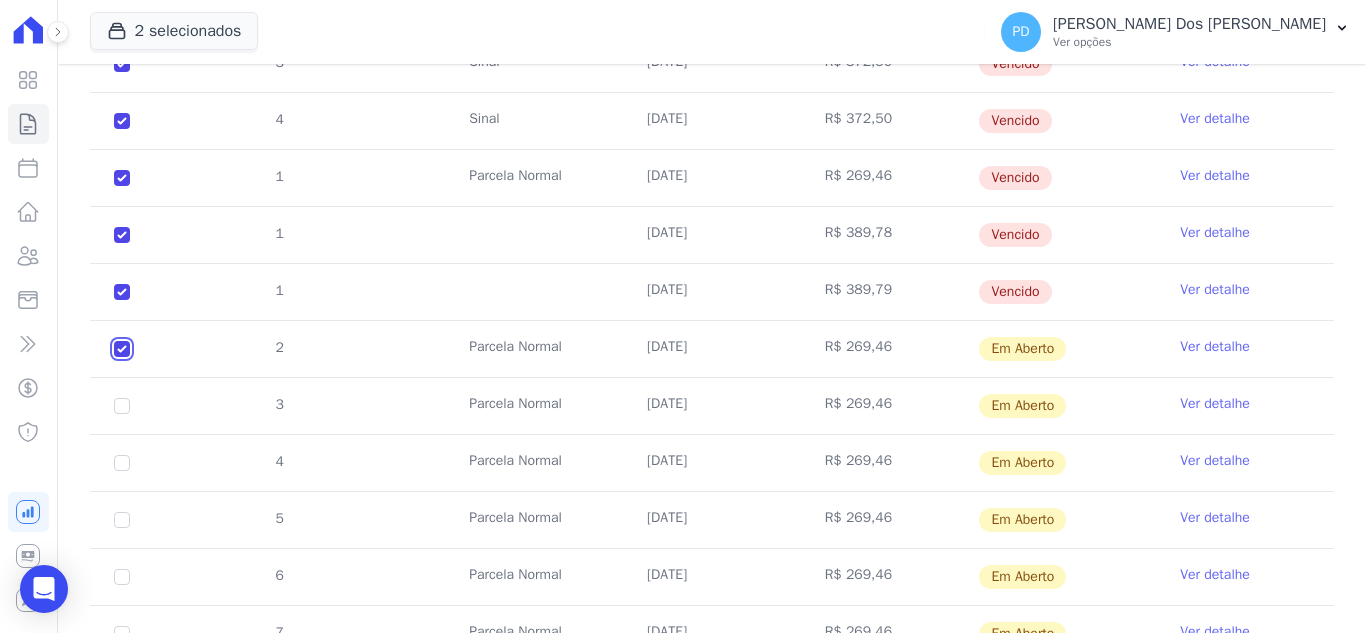 scroll, scrollTop: 484, scrollLeft: 0, axis: vertical 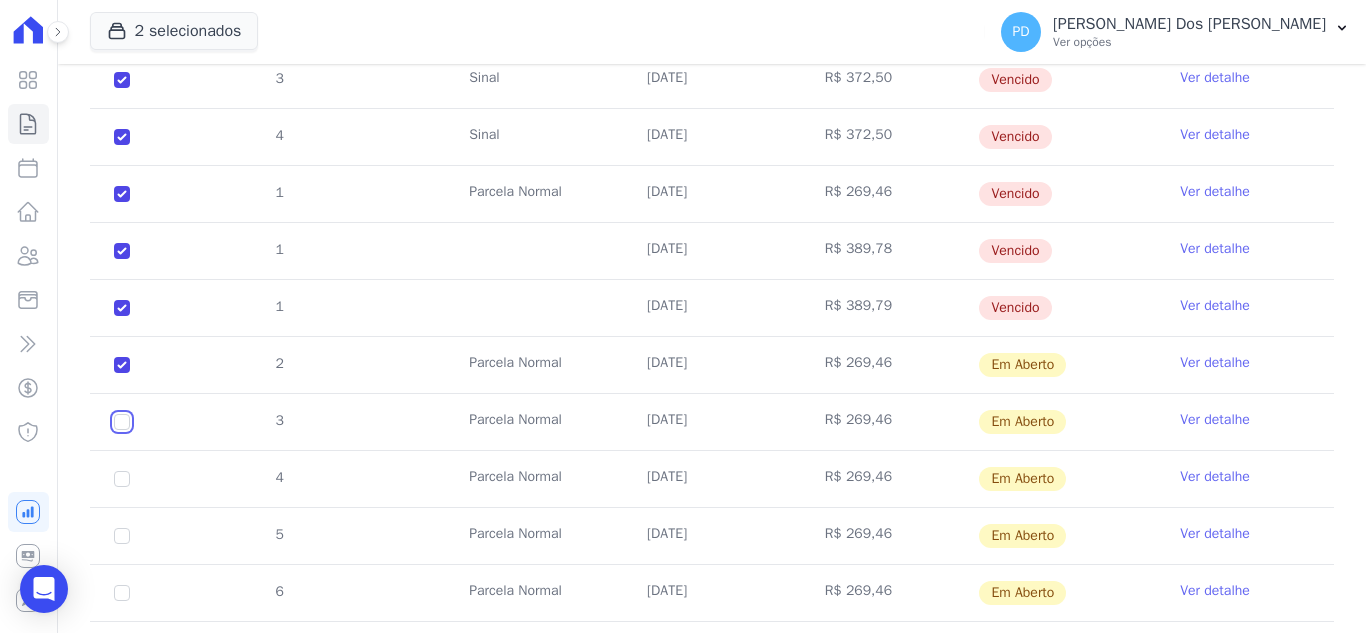 click at bounding box center (122, 365) 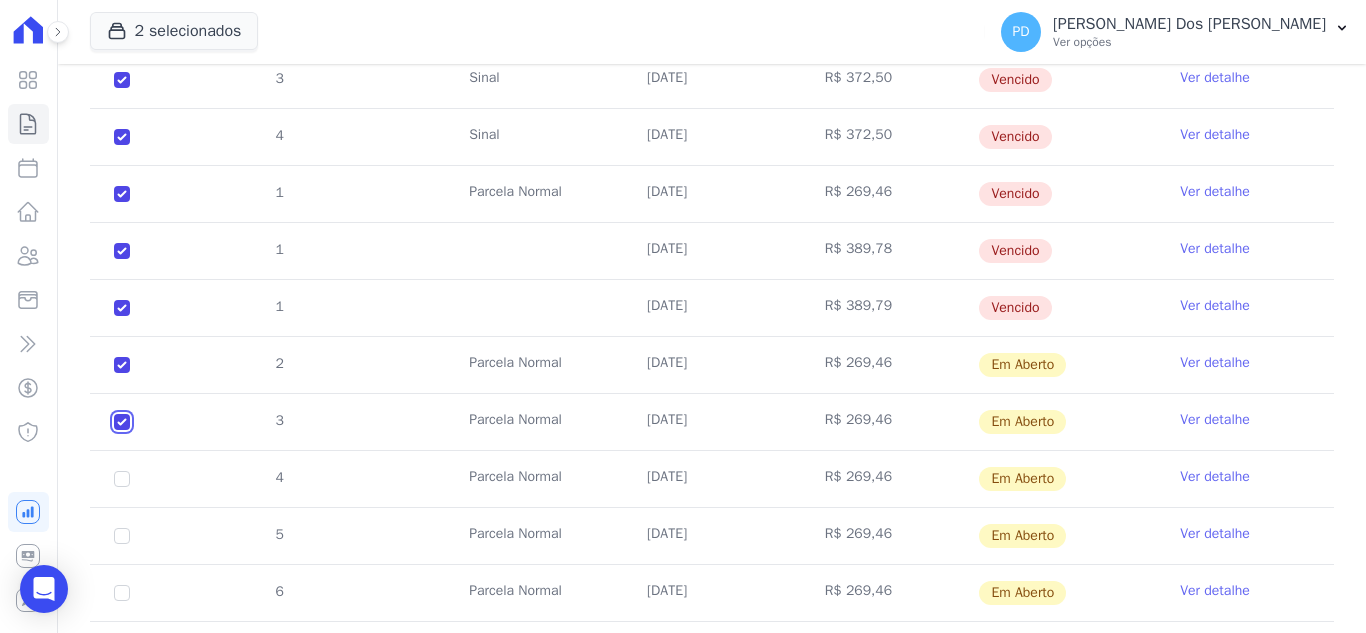 checkbox on "true" 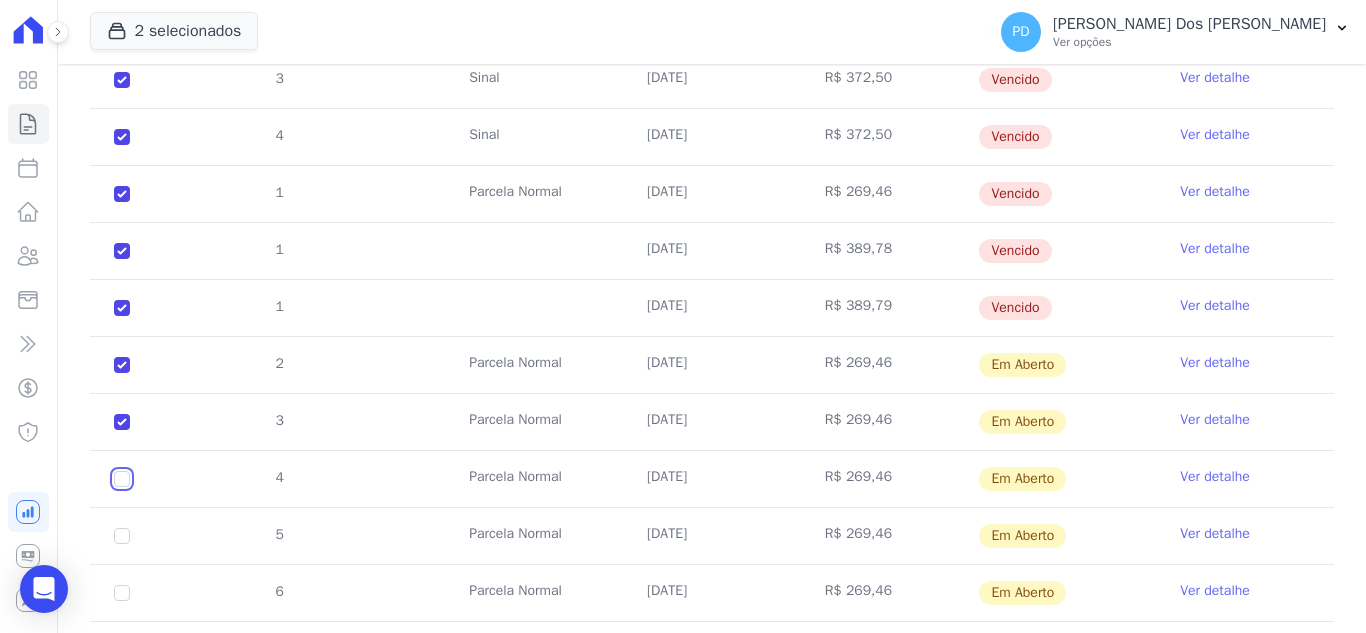 click at bounding box center [122, 365] 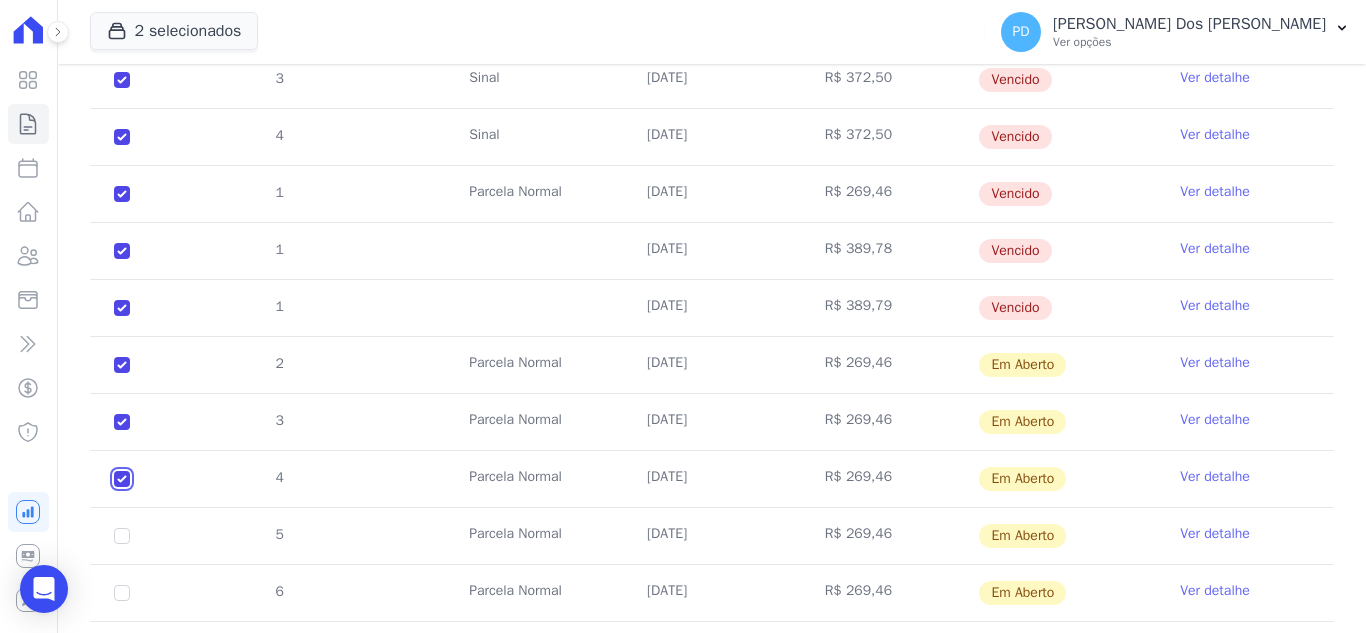 checkbox on "true" 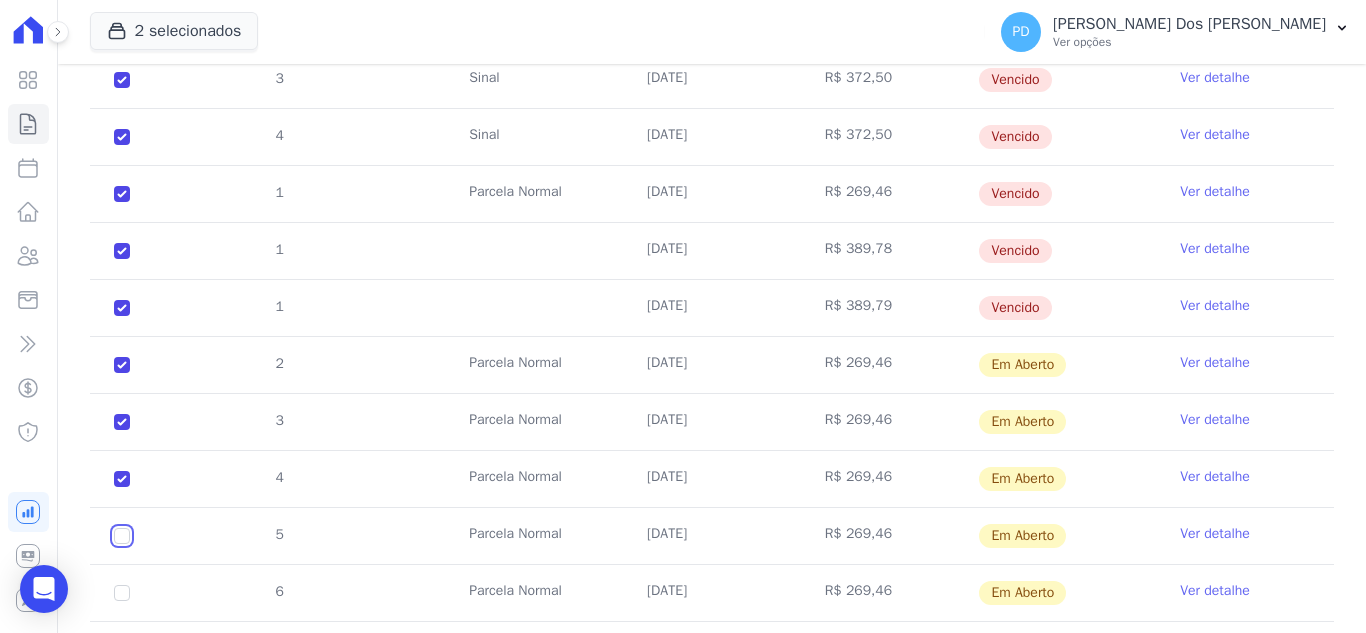 click at bounding box center [122, 365] 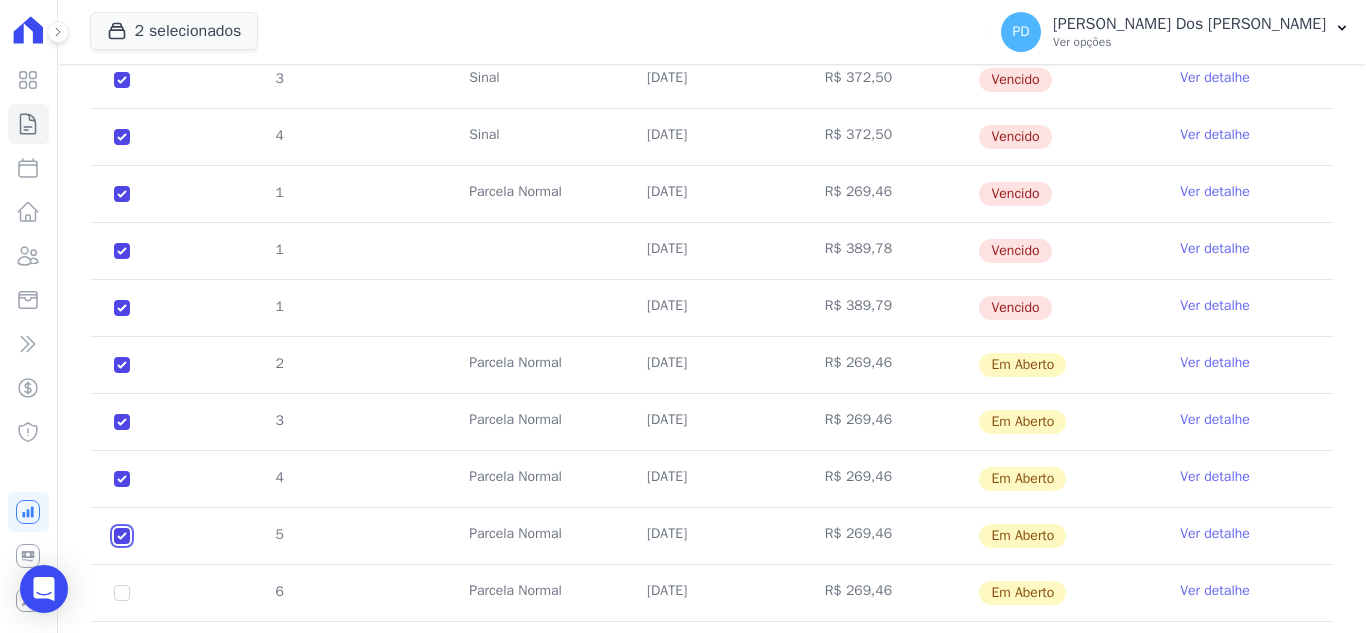 checkbox on "true" 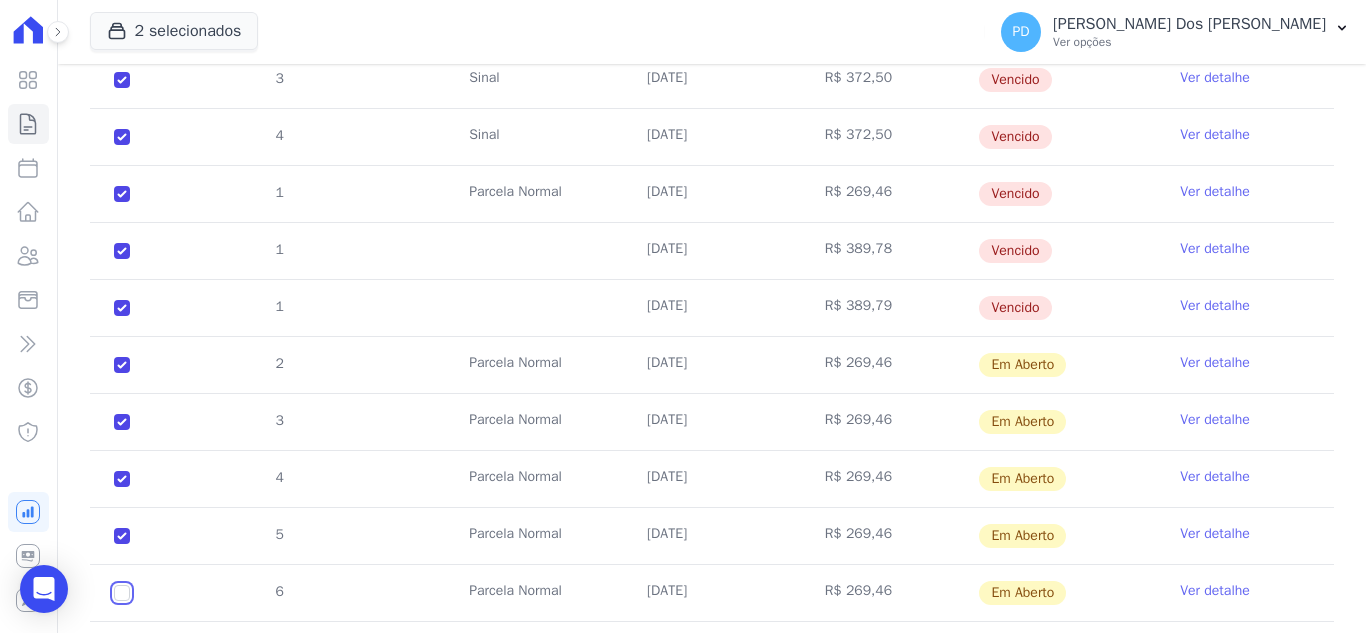 click at bounding box center [122, 365] 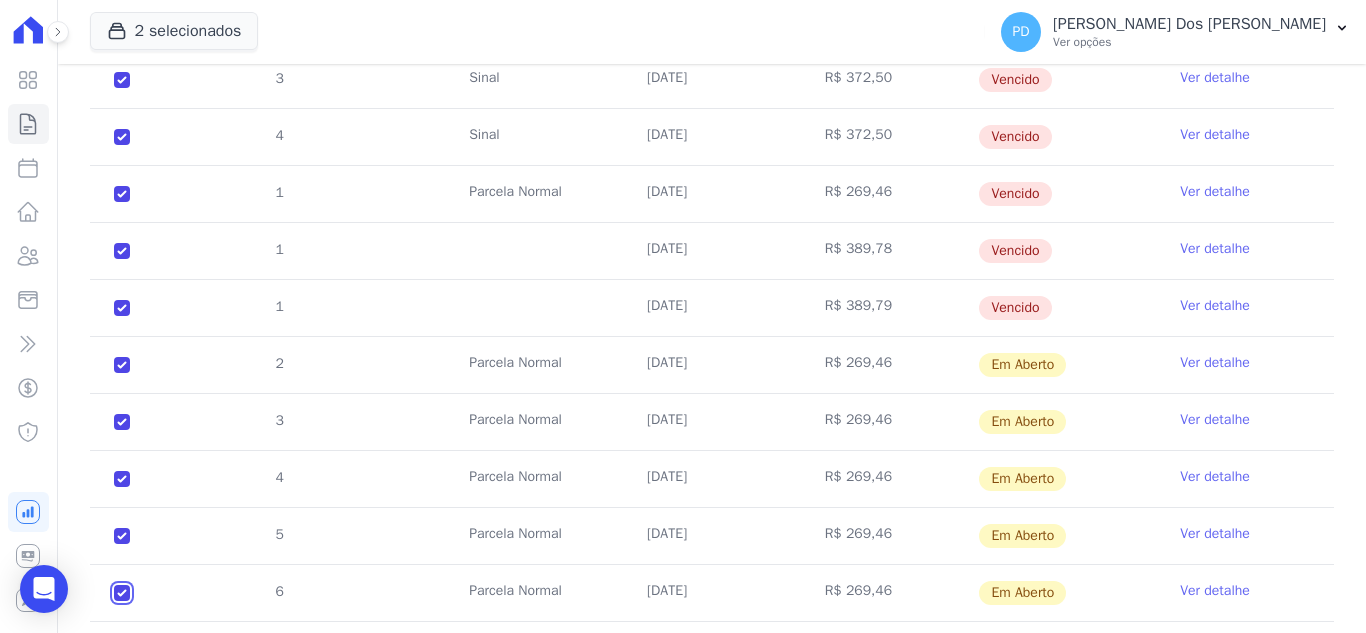 checkbox on "true" 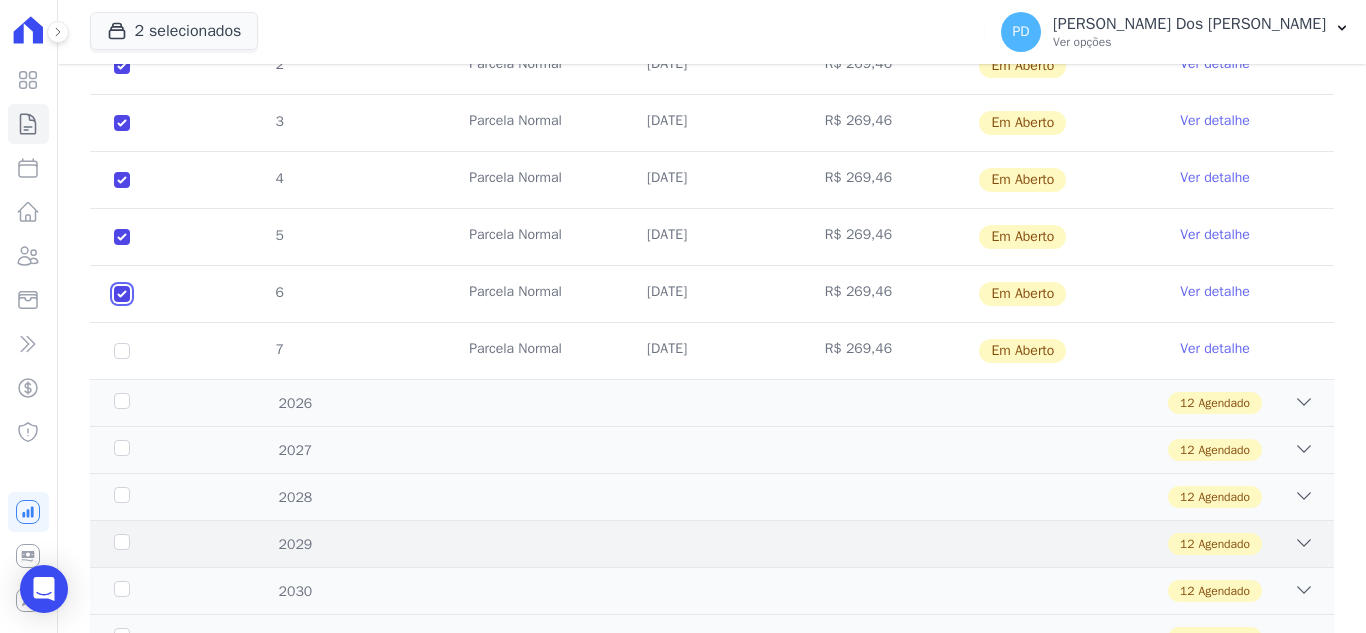 scroll, scrollTop: 784, scrollLeft: 0, axis: vertical 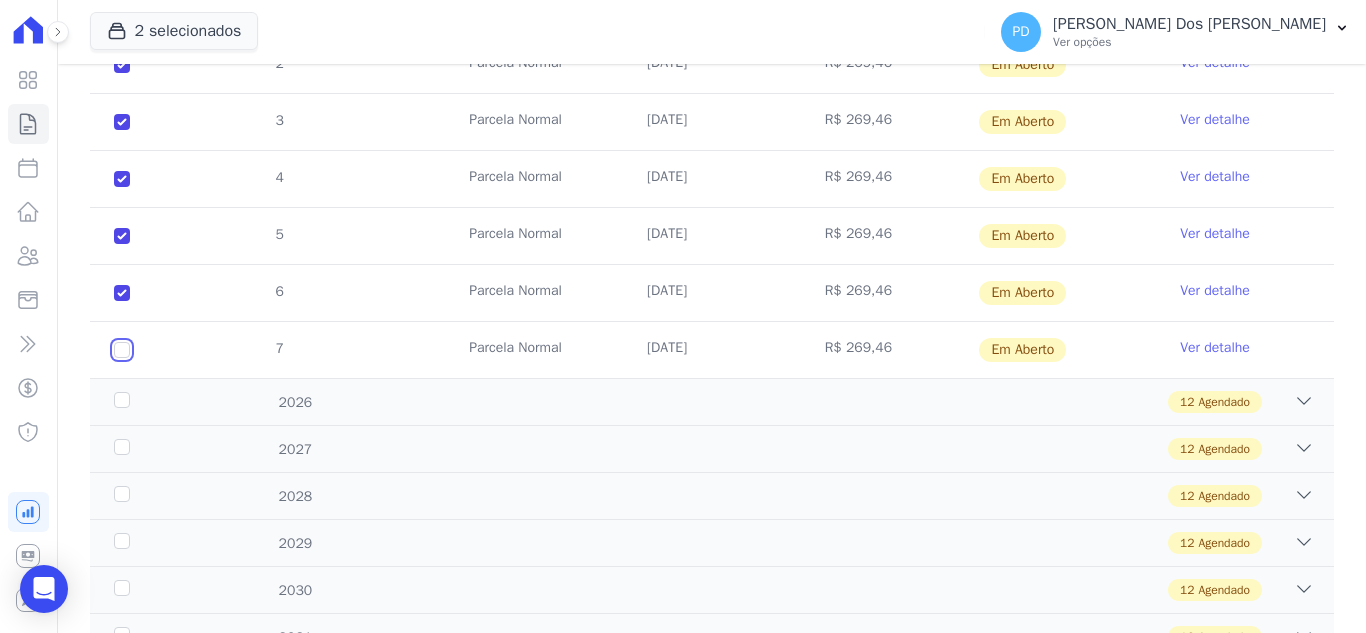 click at bounding box center [122, 65] 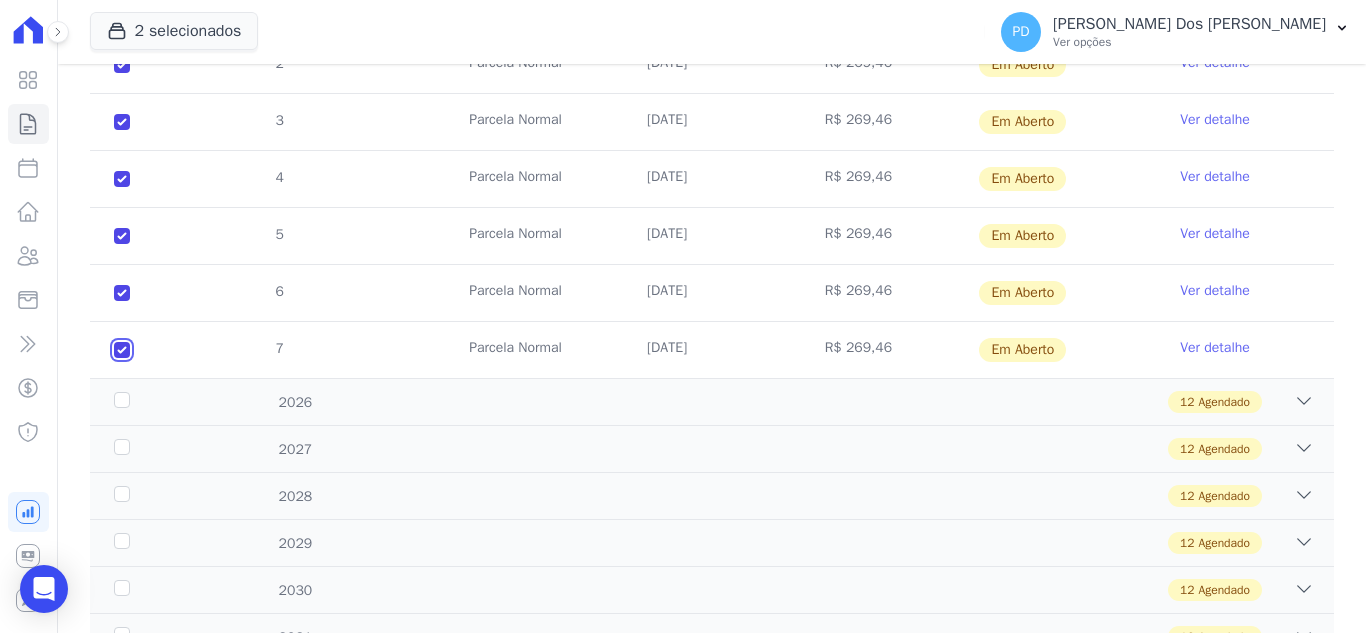 checkbox on "true" 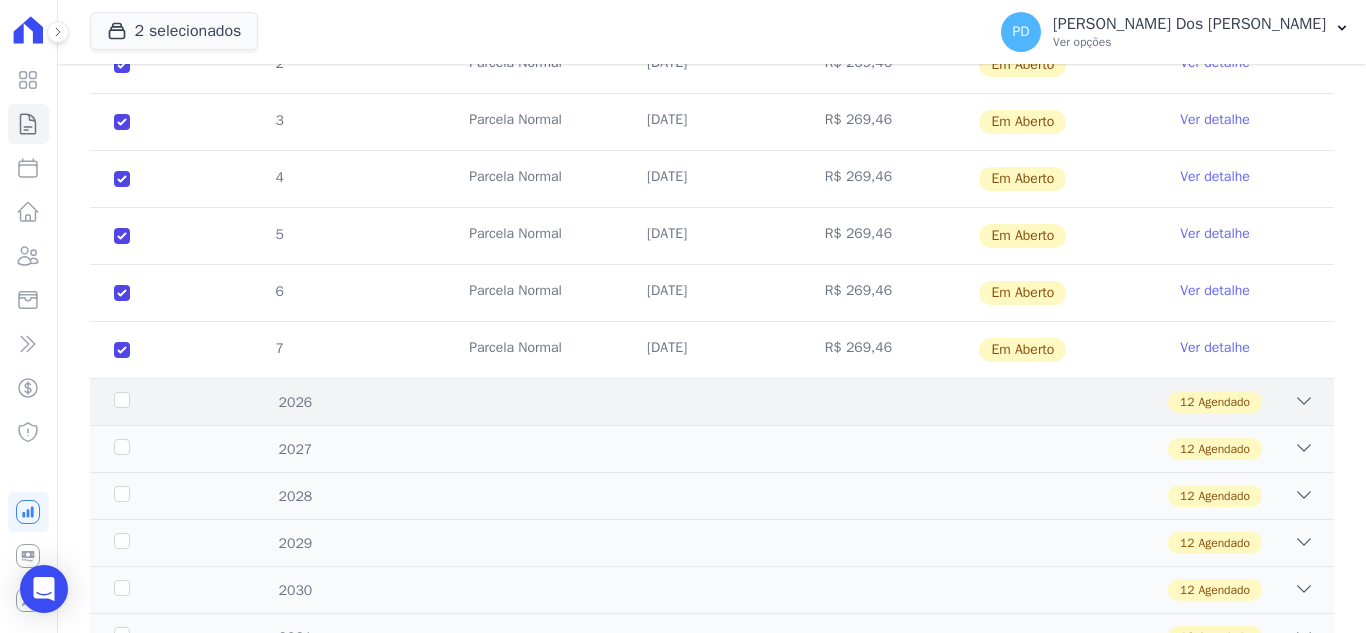 click on "2026" at bounding box center [165, 402] 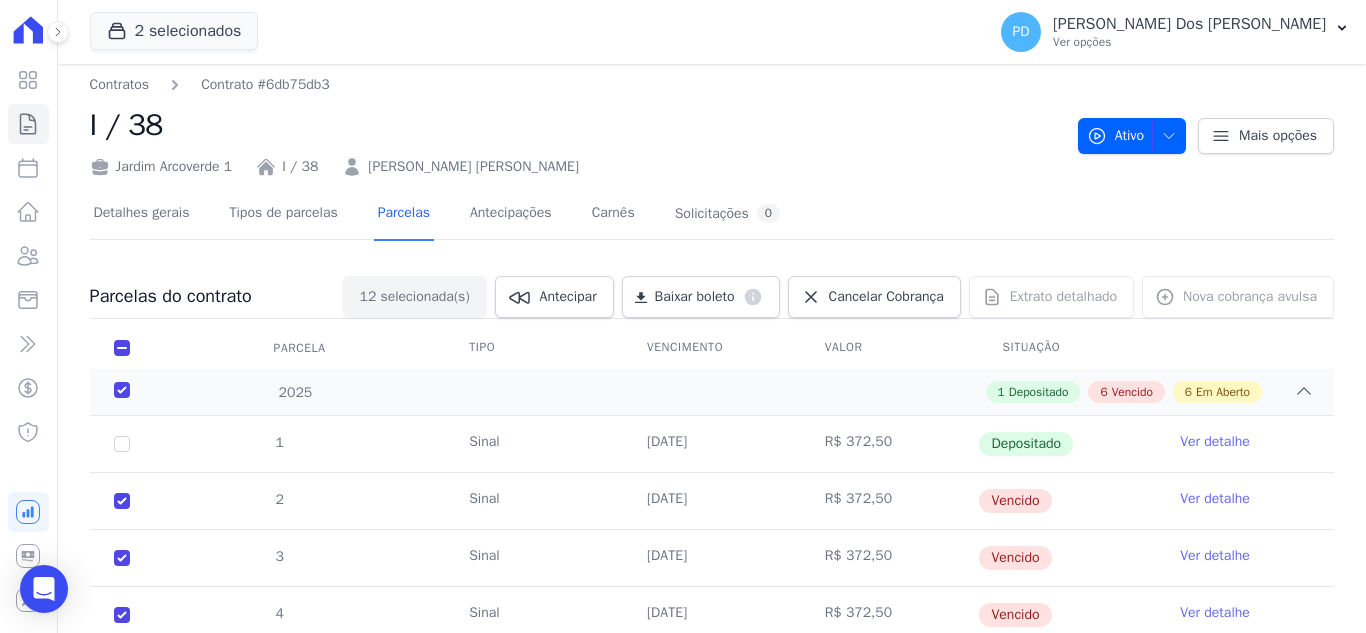 scroll, scrollTop: 0, scrollLeft: 0, axis: both 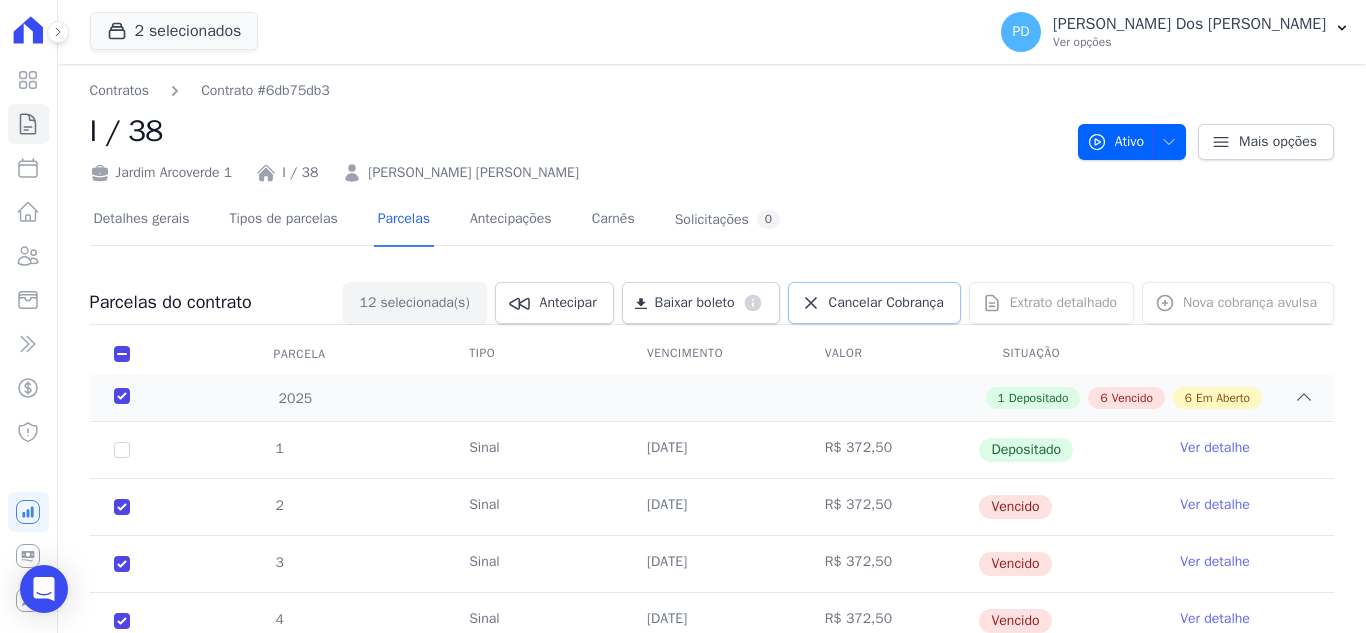 click on "Cancelar Cobrança" at bounding box center (886, 303) 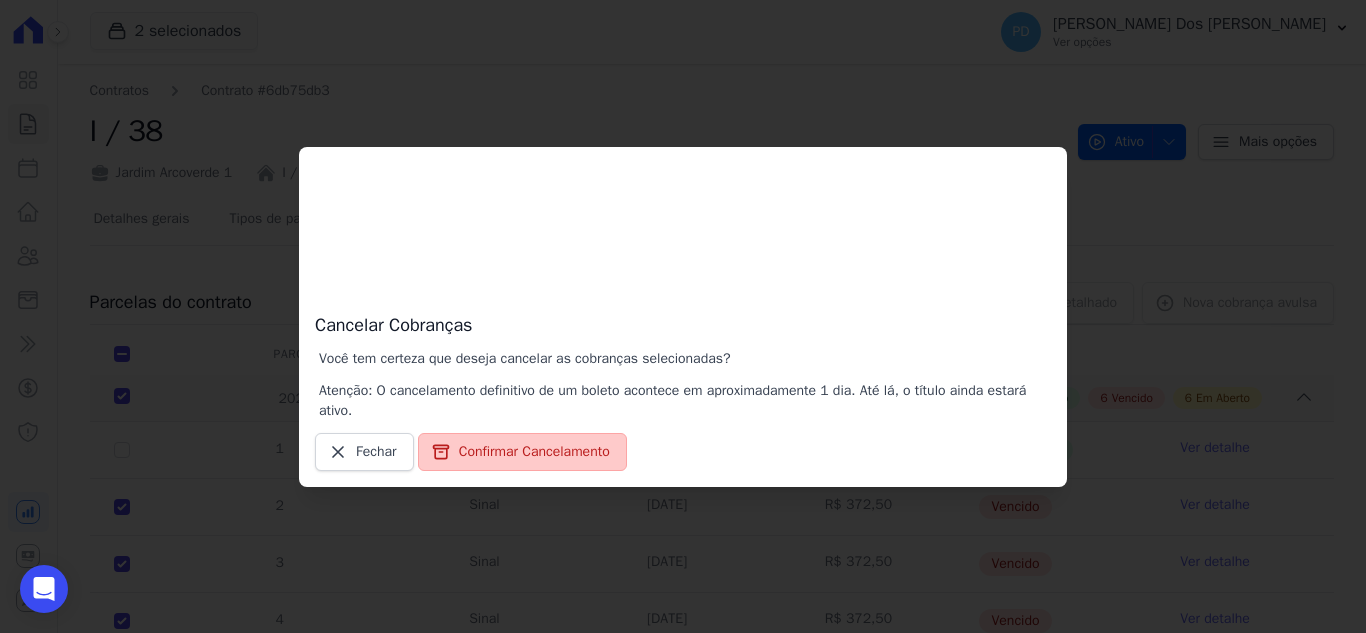 click on "Confirmar Cancelamento" at bounding box center (522, 452) 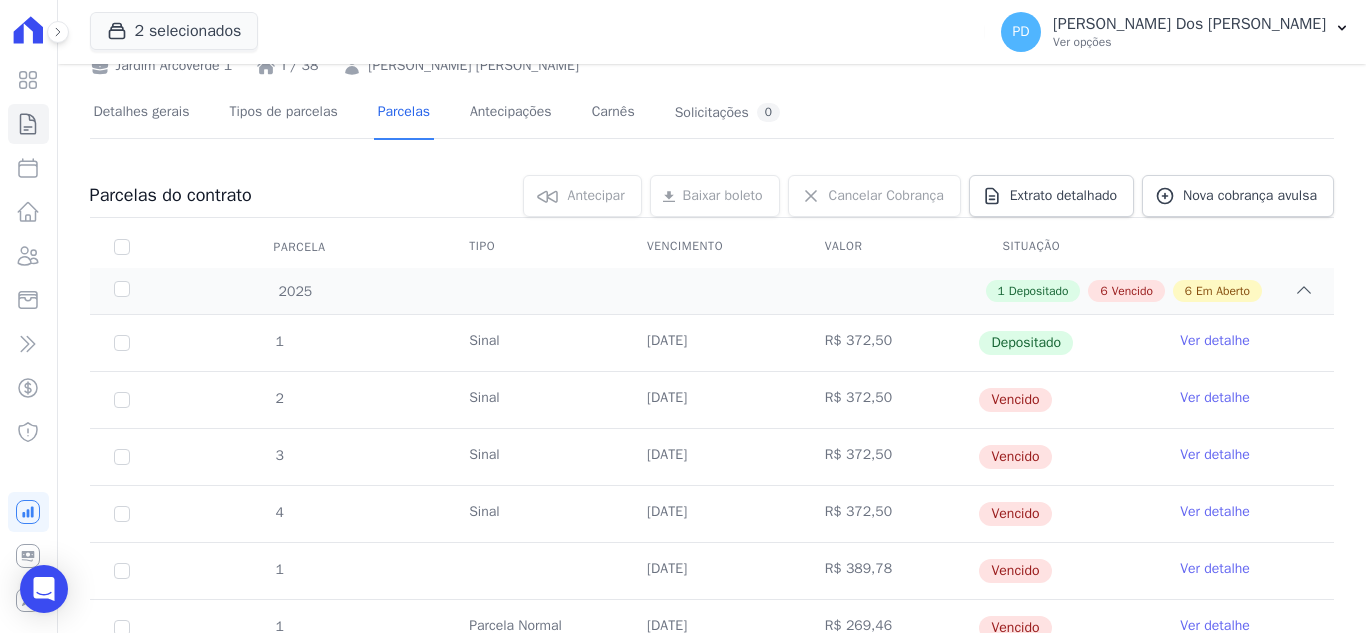 scroll, scrollTop: 100, scrollLeft: 0, axis: vertical 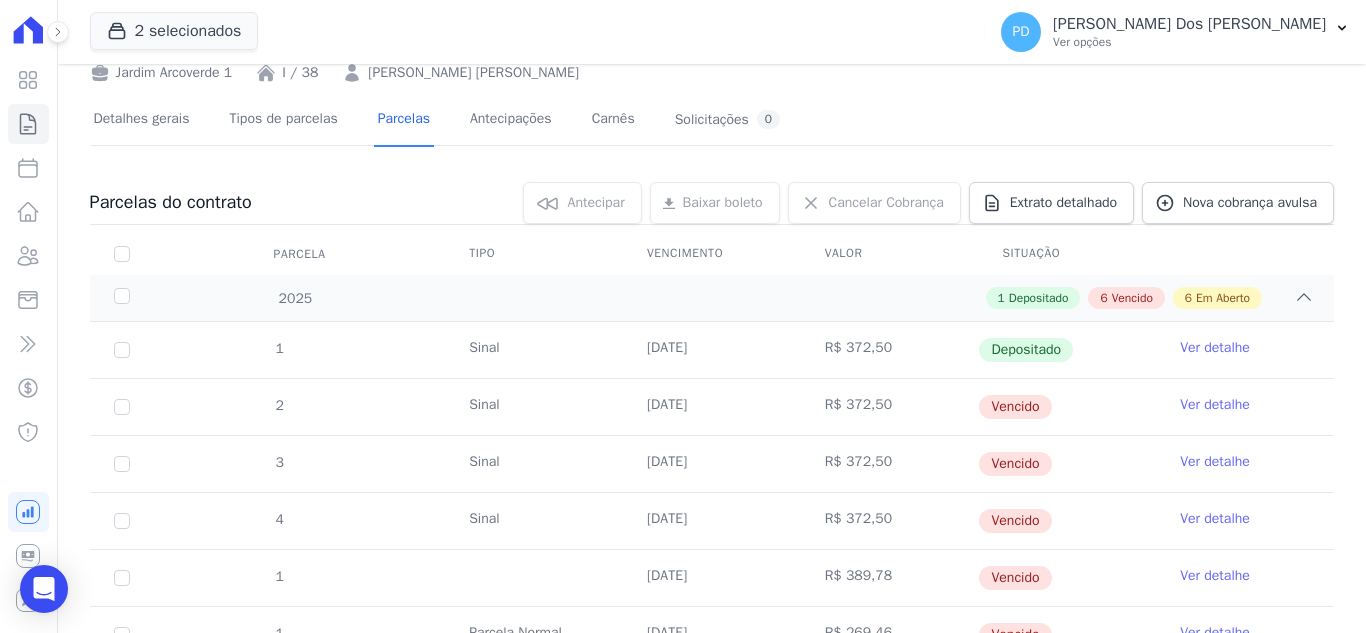 click on "Ver detalhe" at bounding box center (1215, 405) 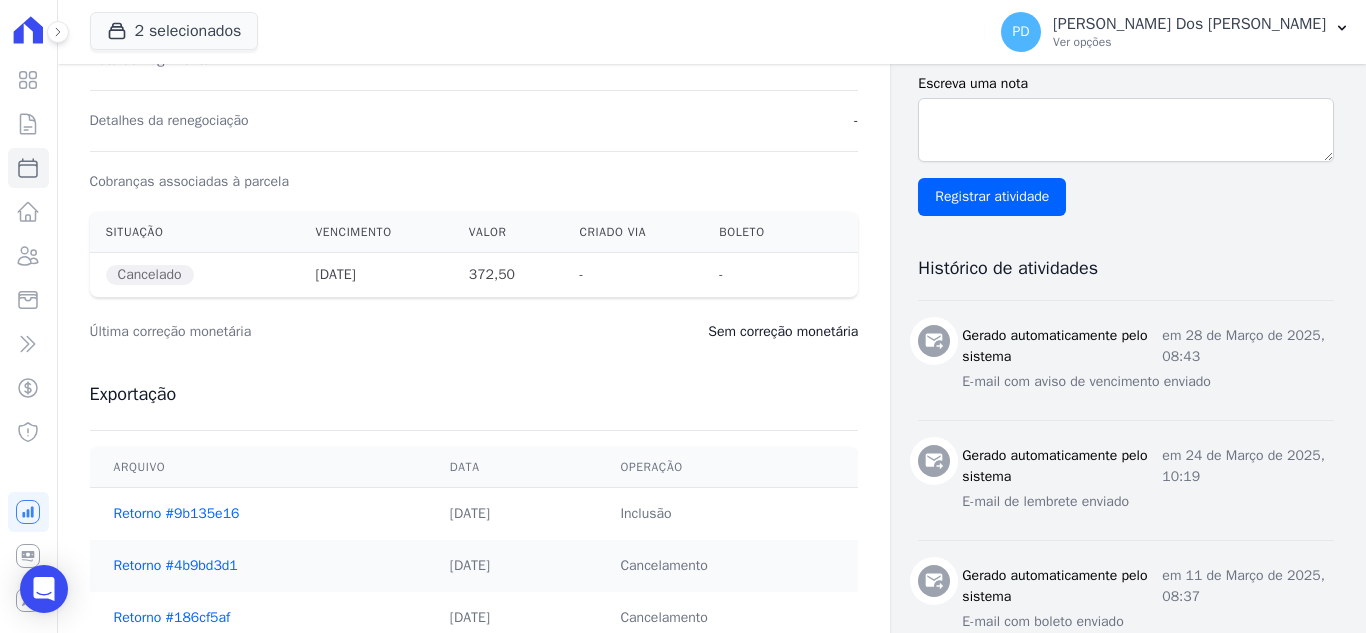 scroll, scrollTop: 572, scrollLeft: 0, axis: vertical 